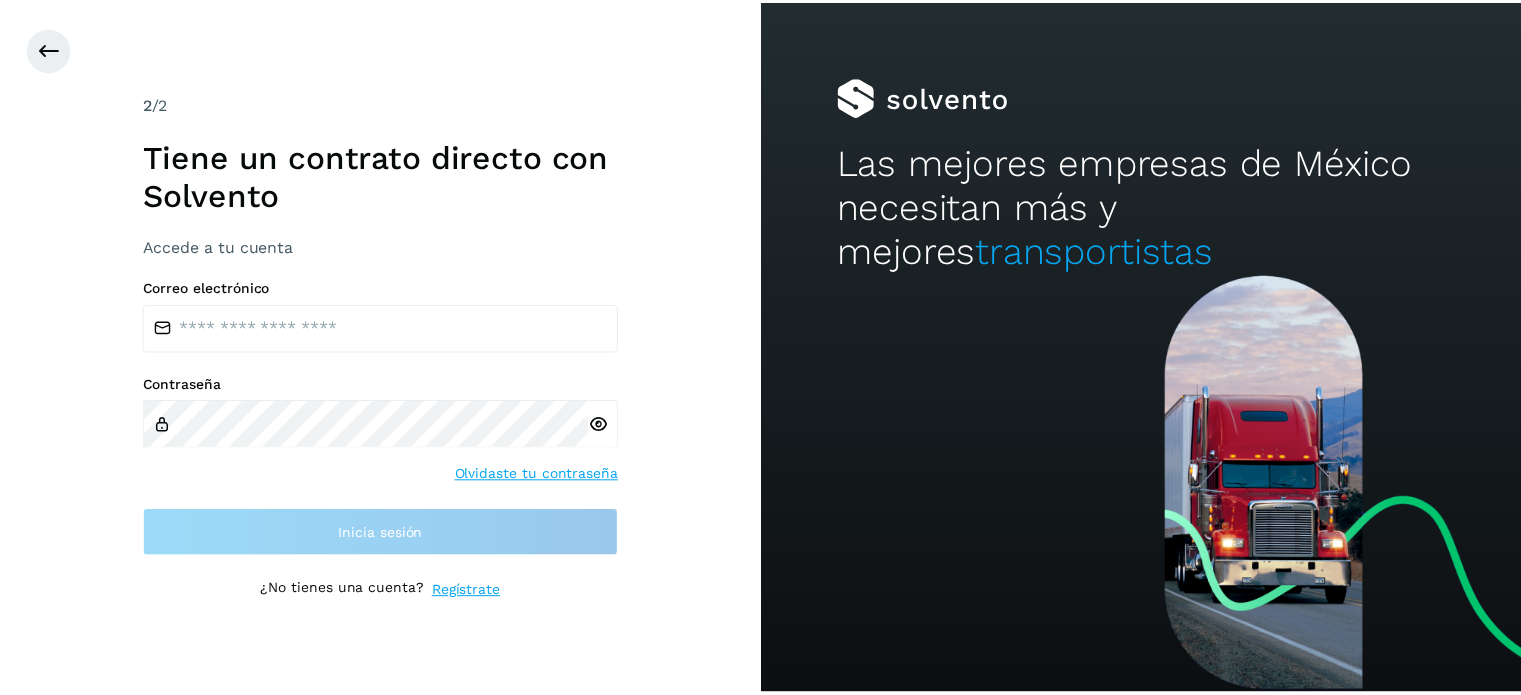 scroll, scrollTop: 0, scrollLeft: 0, axis: both 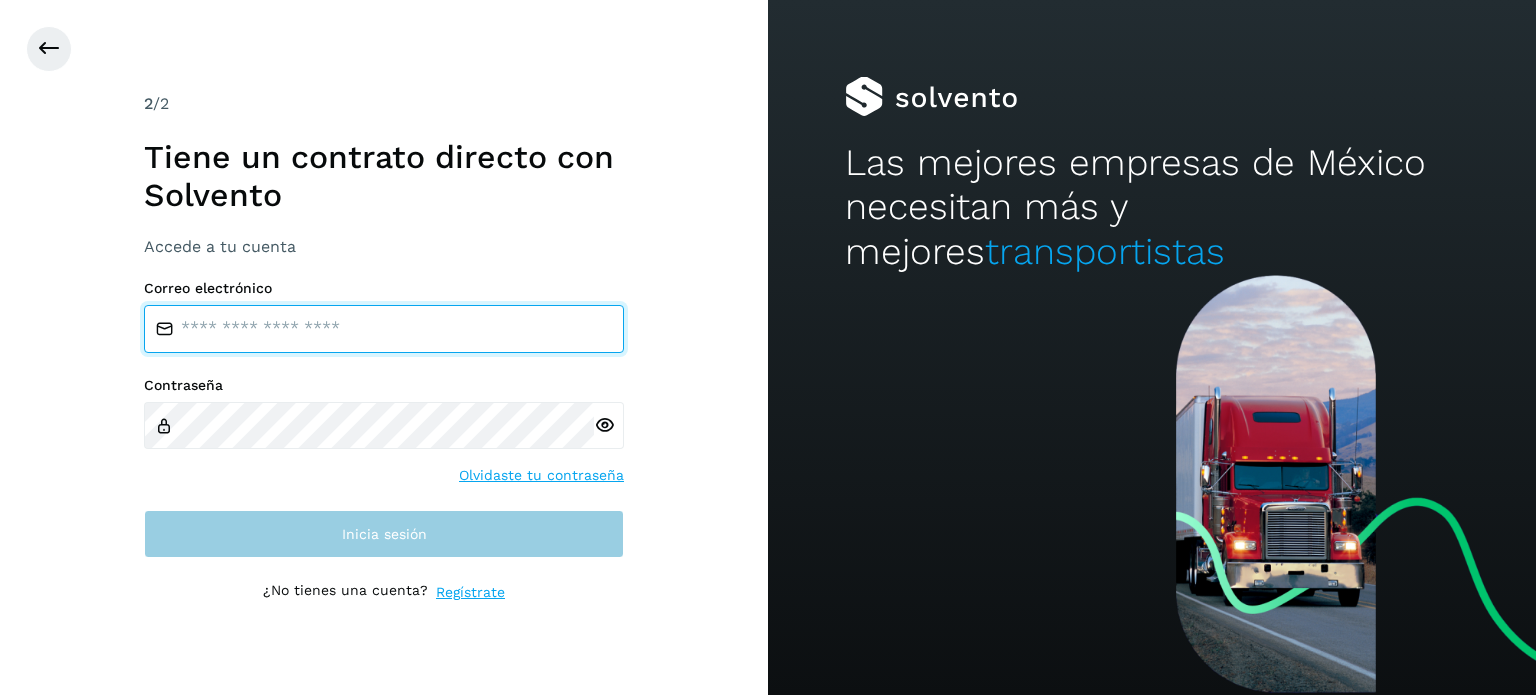 type on "**********" 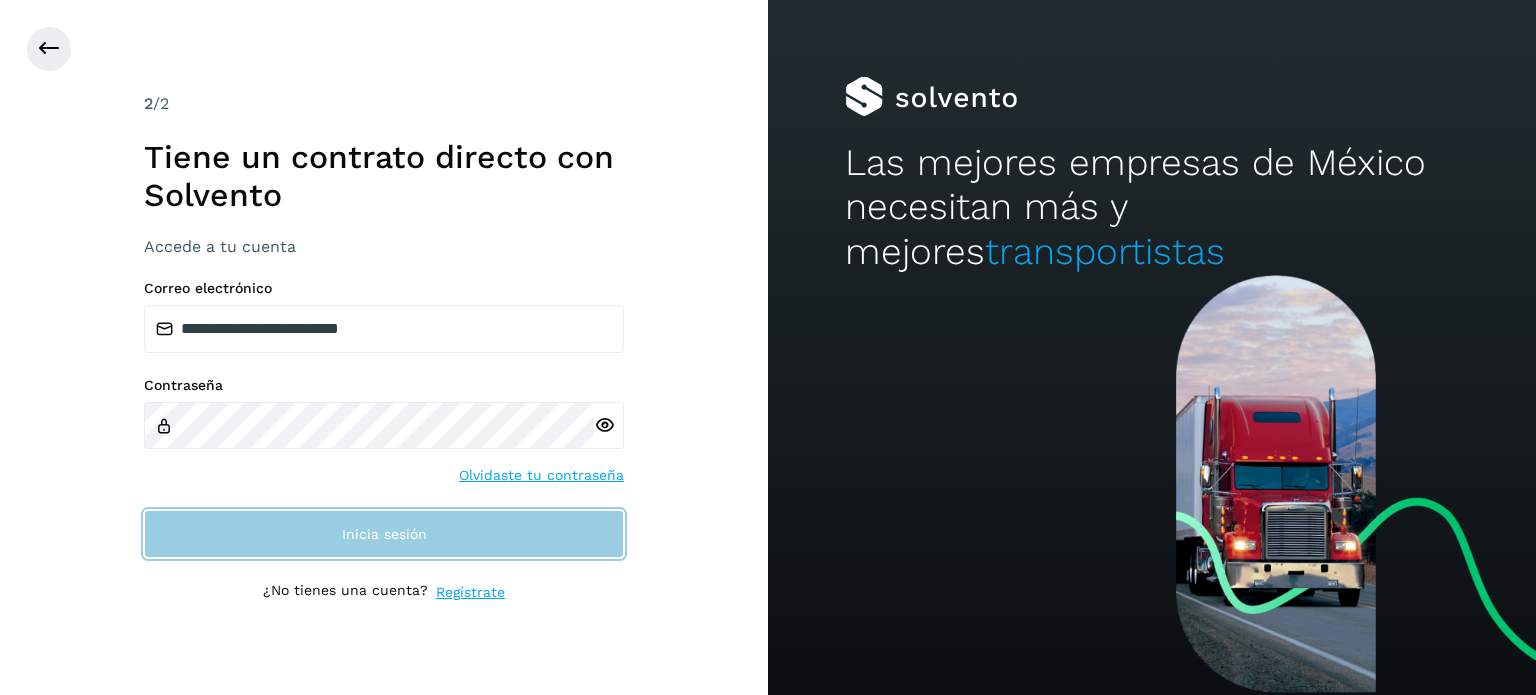 click on "Inicia sesión" at bounding box center (384, 534) 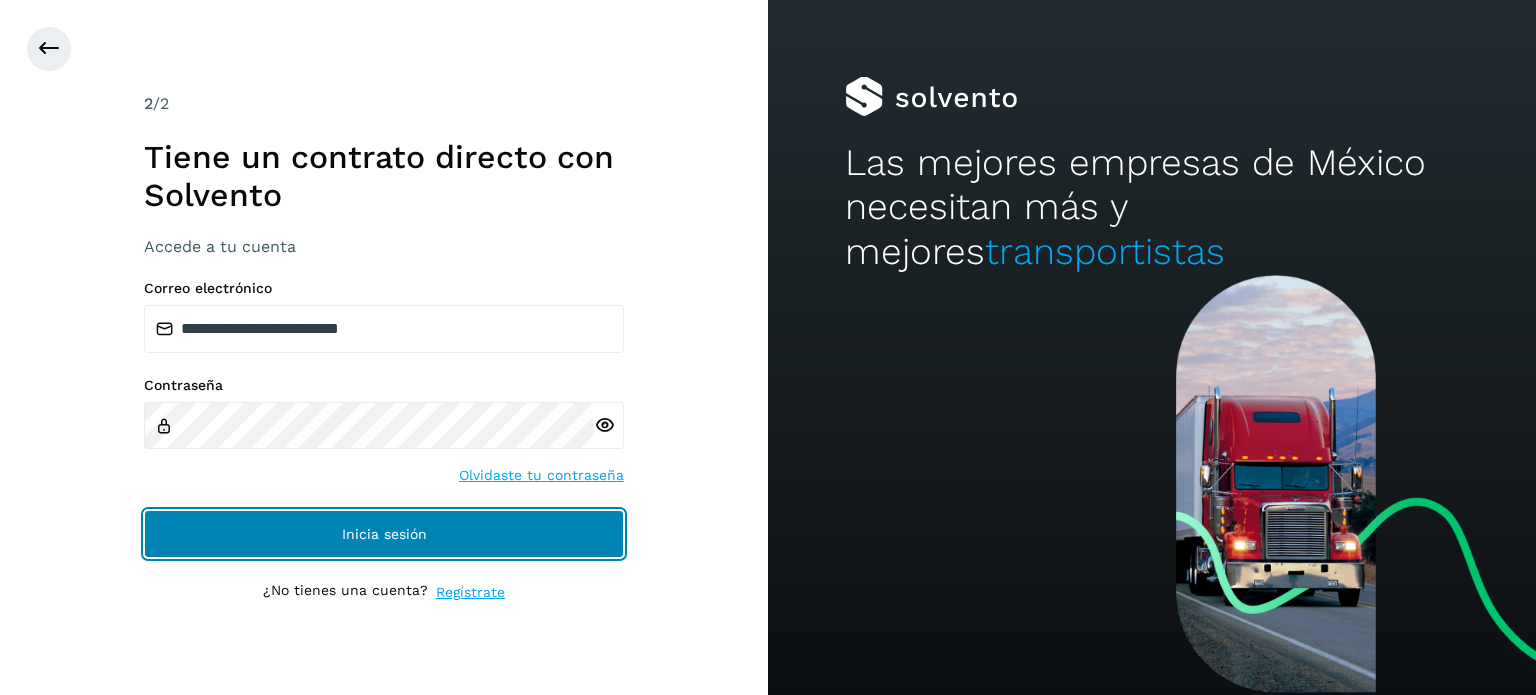 click on "Inicia sesión" at bounding box center (384, 534) 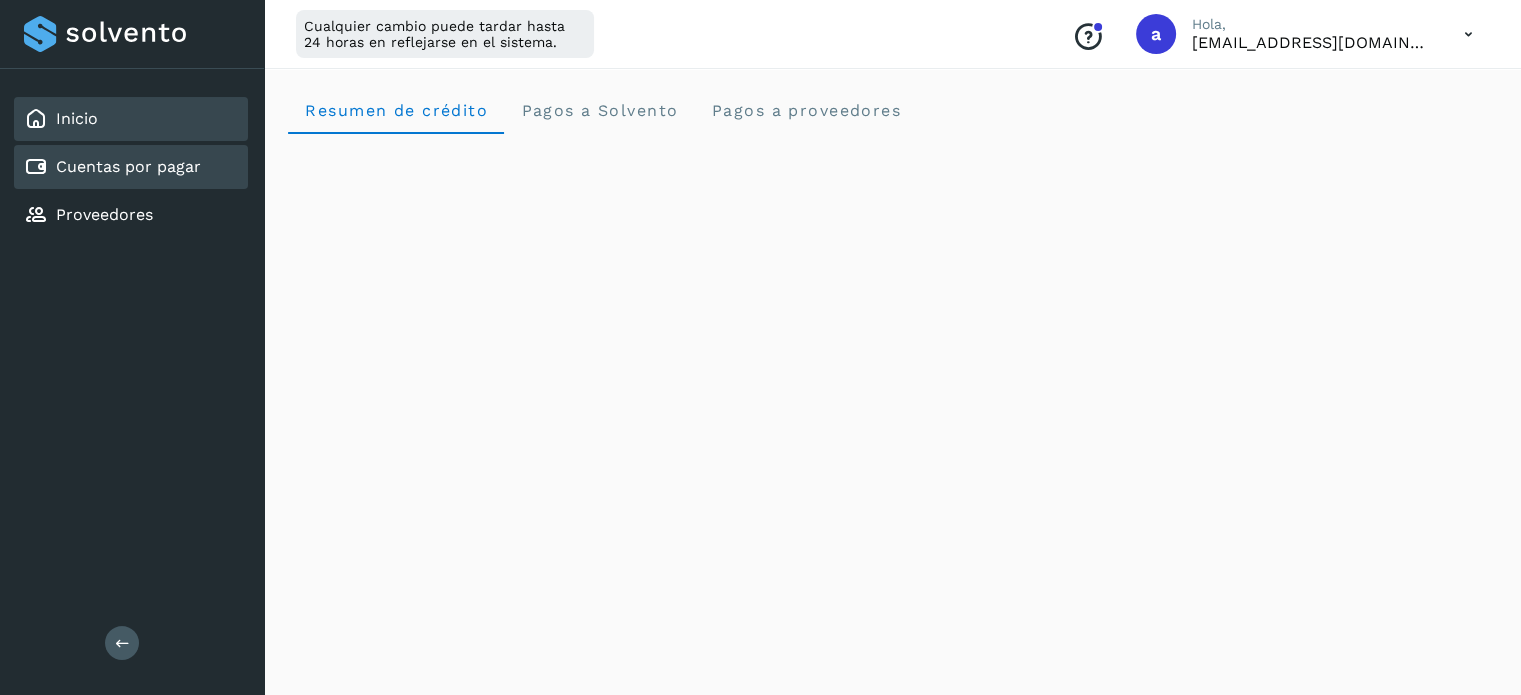 click on "Cuentas por pagar" at bounding box center (128, 166) 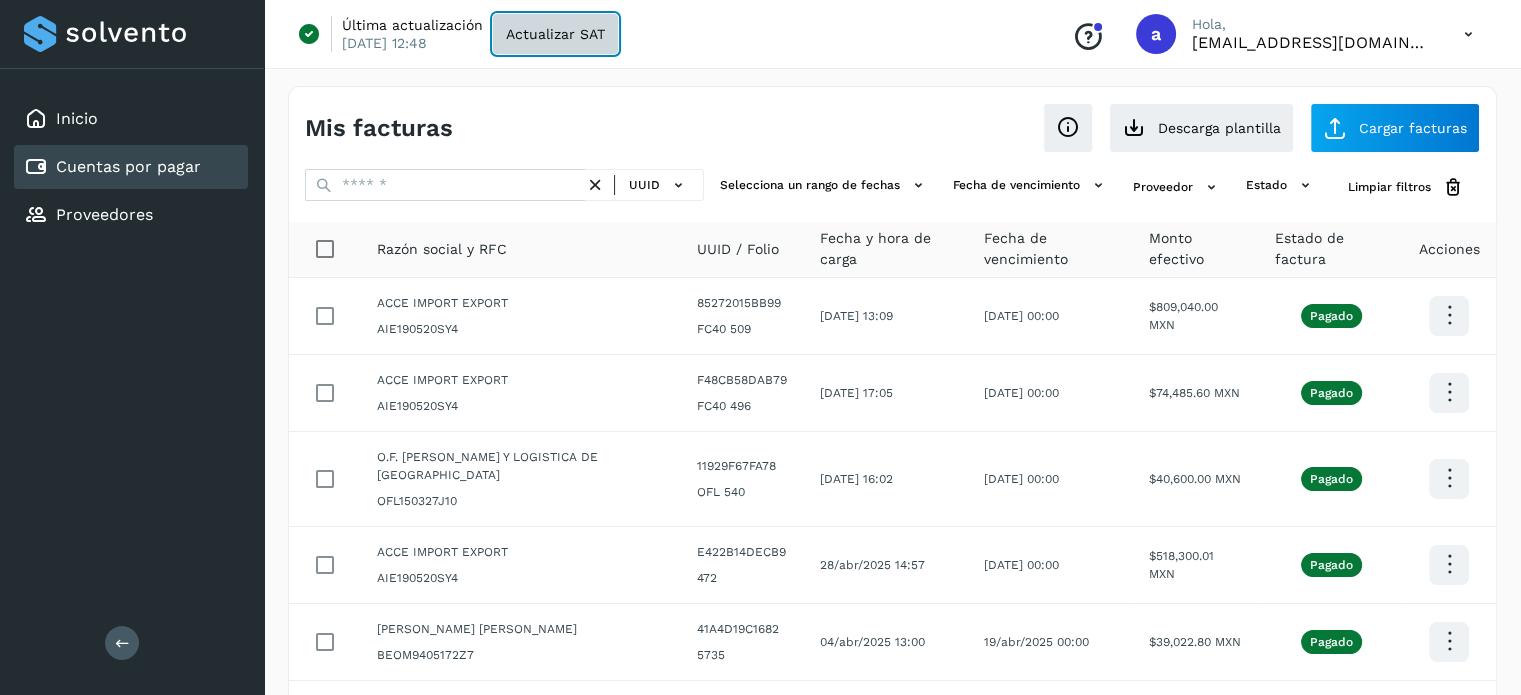 click on "Actualizar SAT" 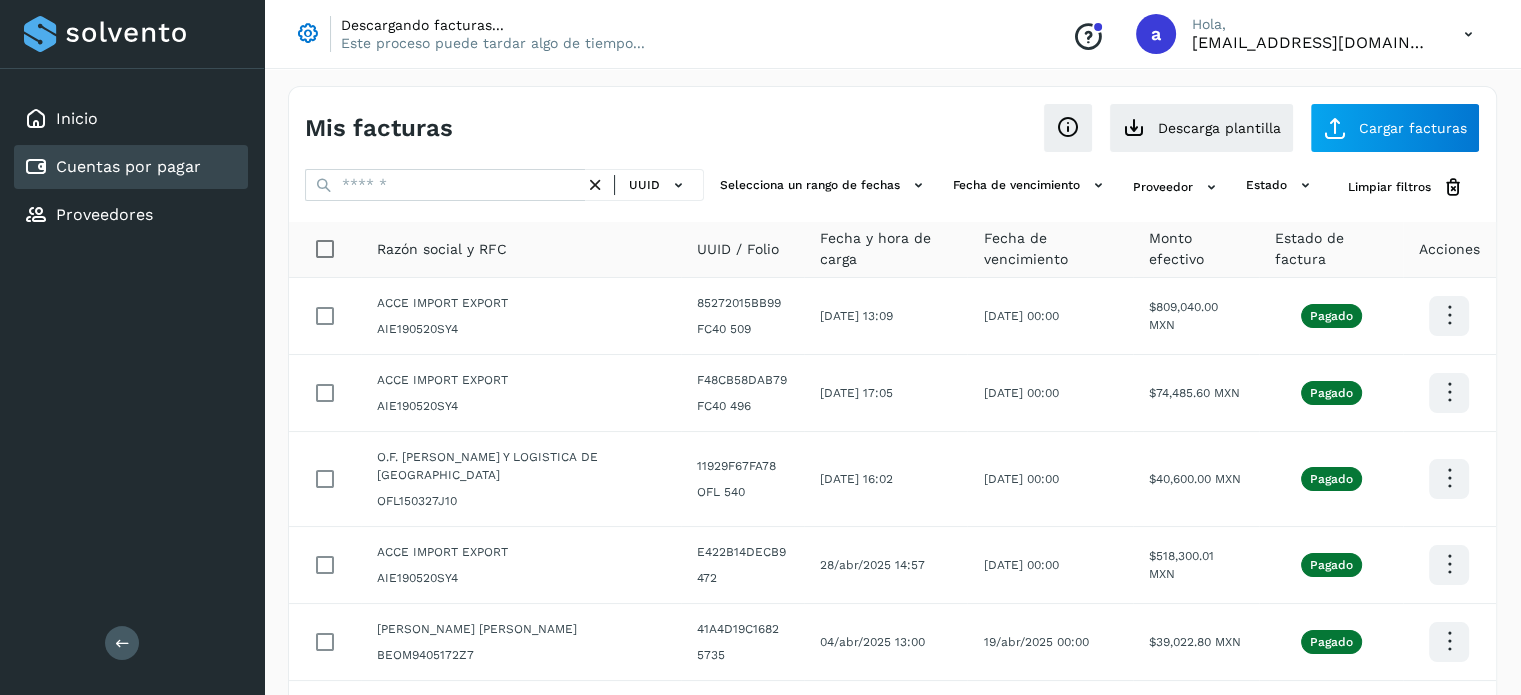 click on "Mis facturas
Ver instrucciones para cargar Facturas
Descarga plantilla Cargar facturas" at bounding box center [892, 120] 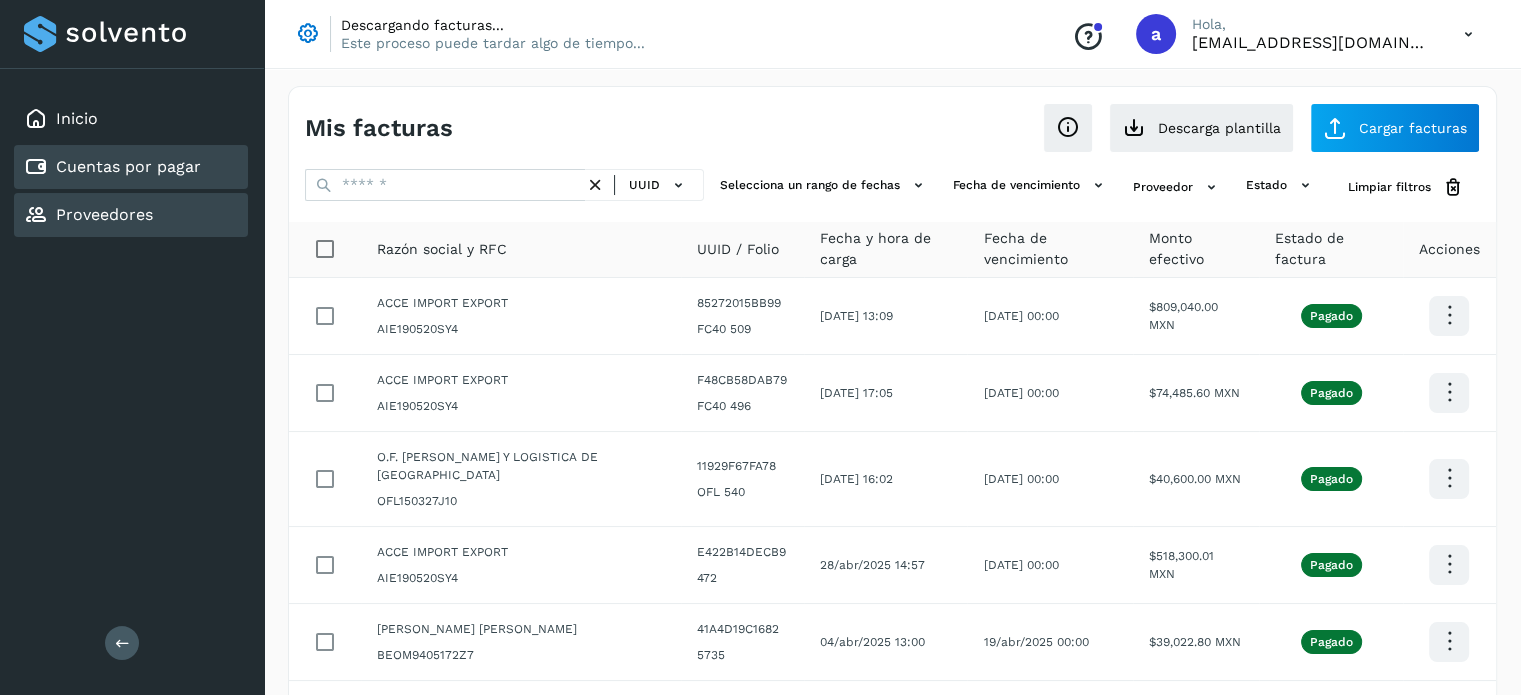 click on "Proveedores" at bounding box center [104, 214] 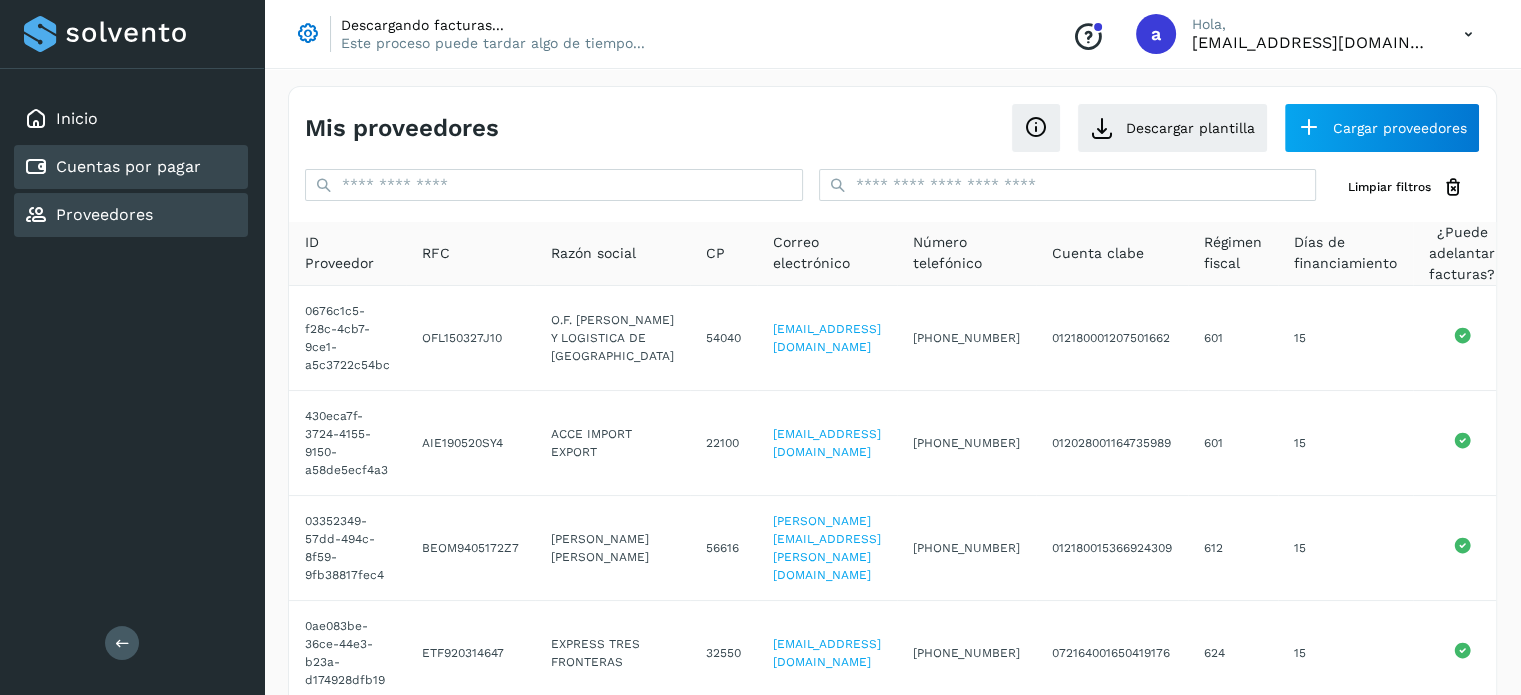 click on "Cuentas por pagar" at bounding box center (128, 166) 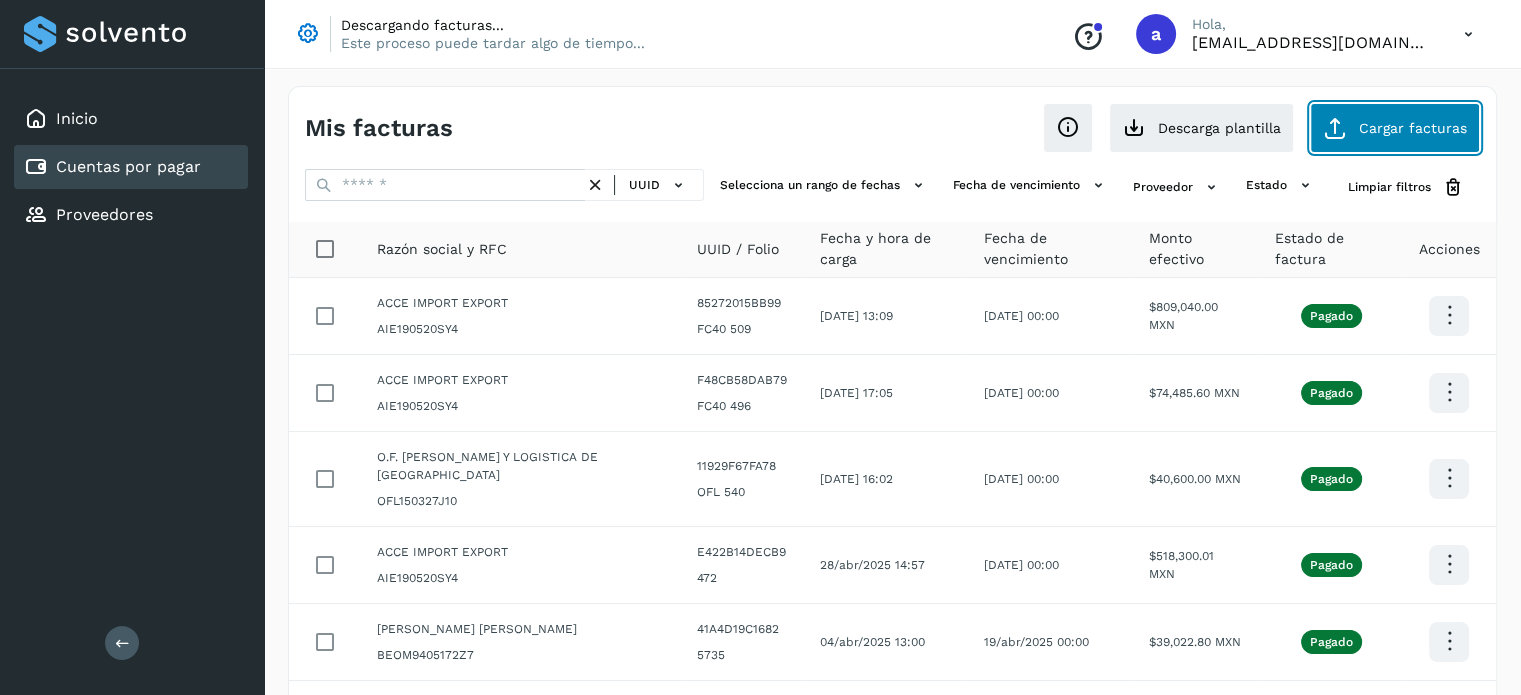click on "Cargar facturas" 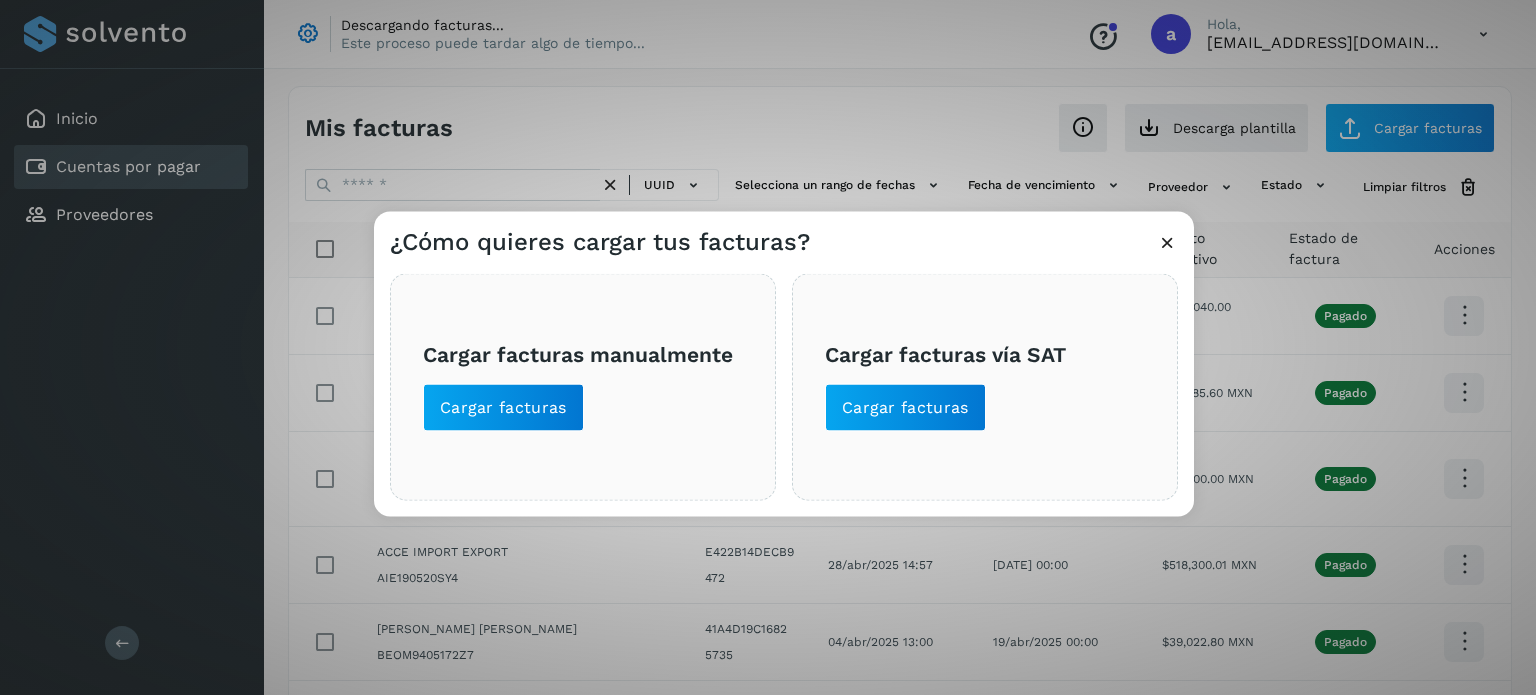 click at bounding box center [1167, 241] 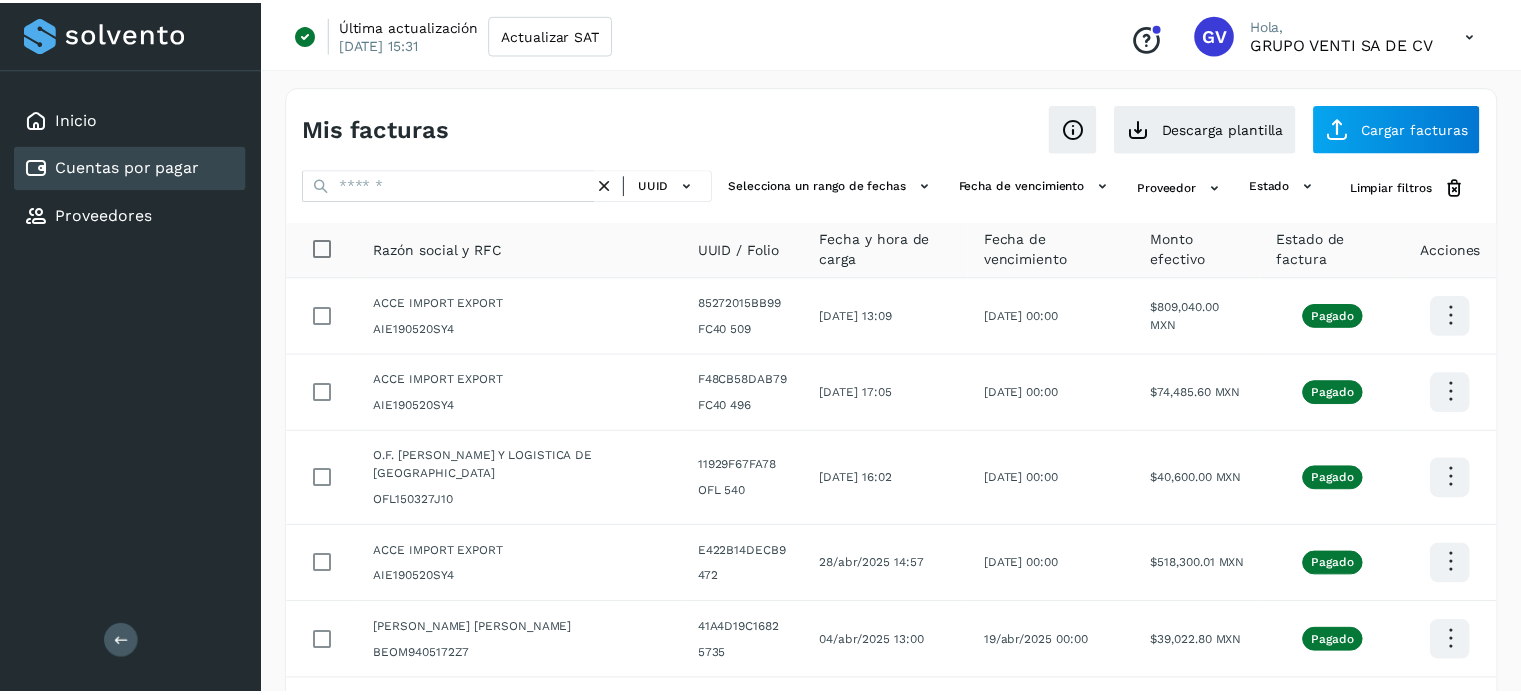 scroll, scrollTop: 0, scrollLeft: 0, axis: both 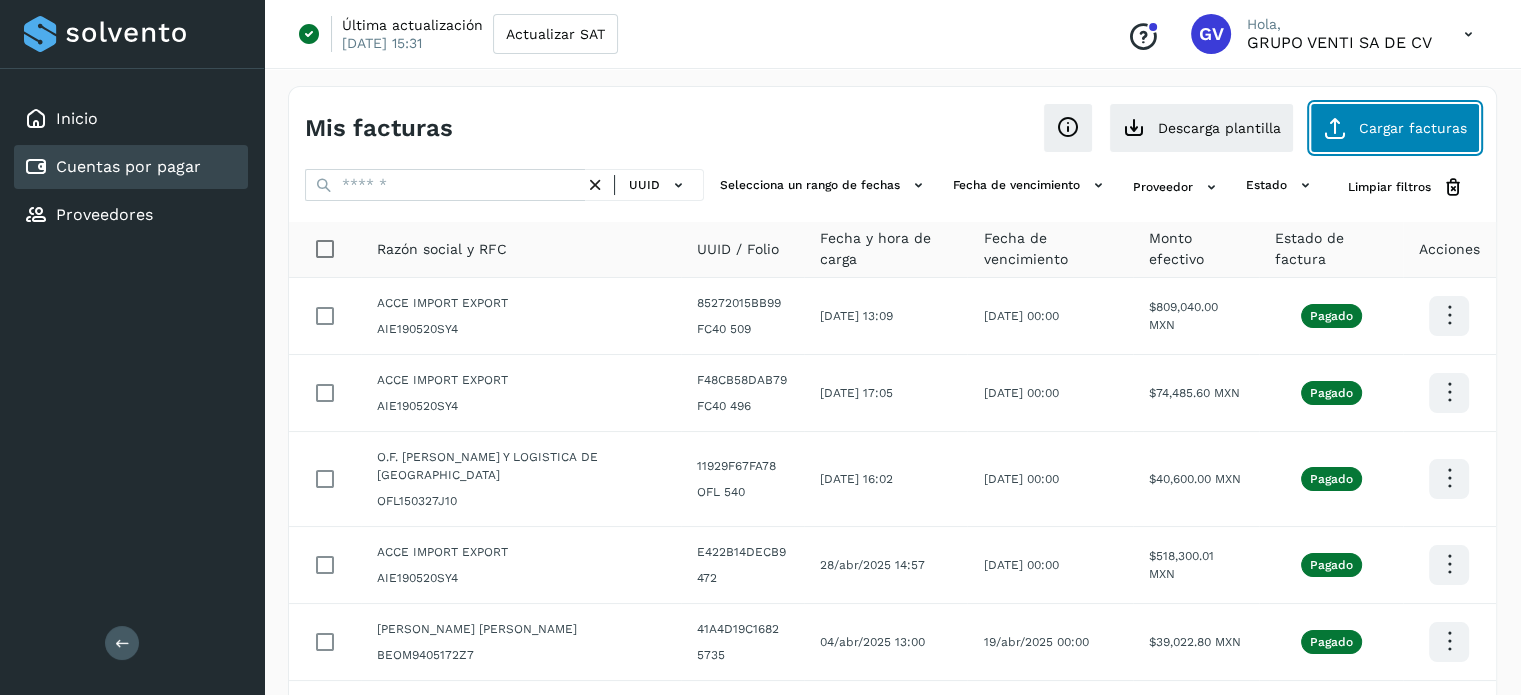 click on "Cargar facturas" 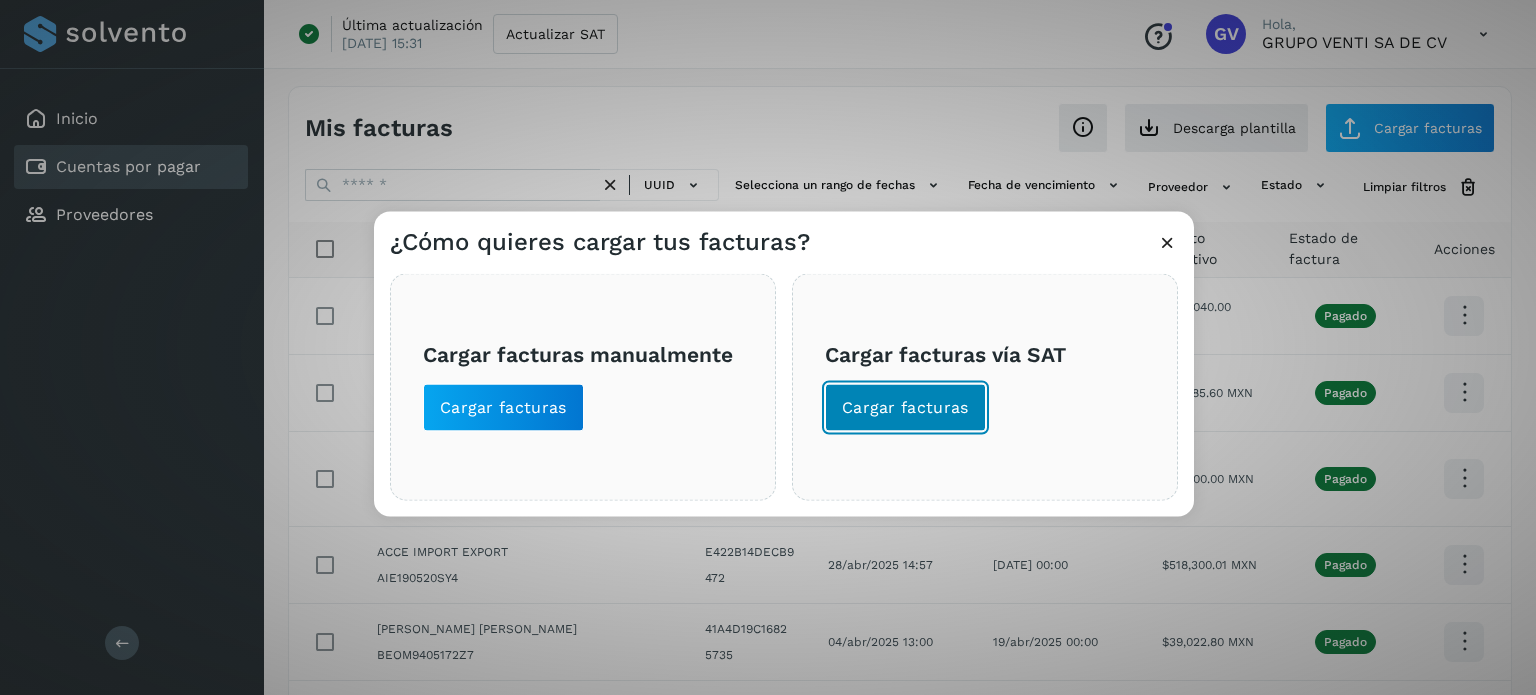 click on "Cargar facturas" at bounding box center (905, 407) 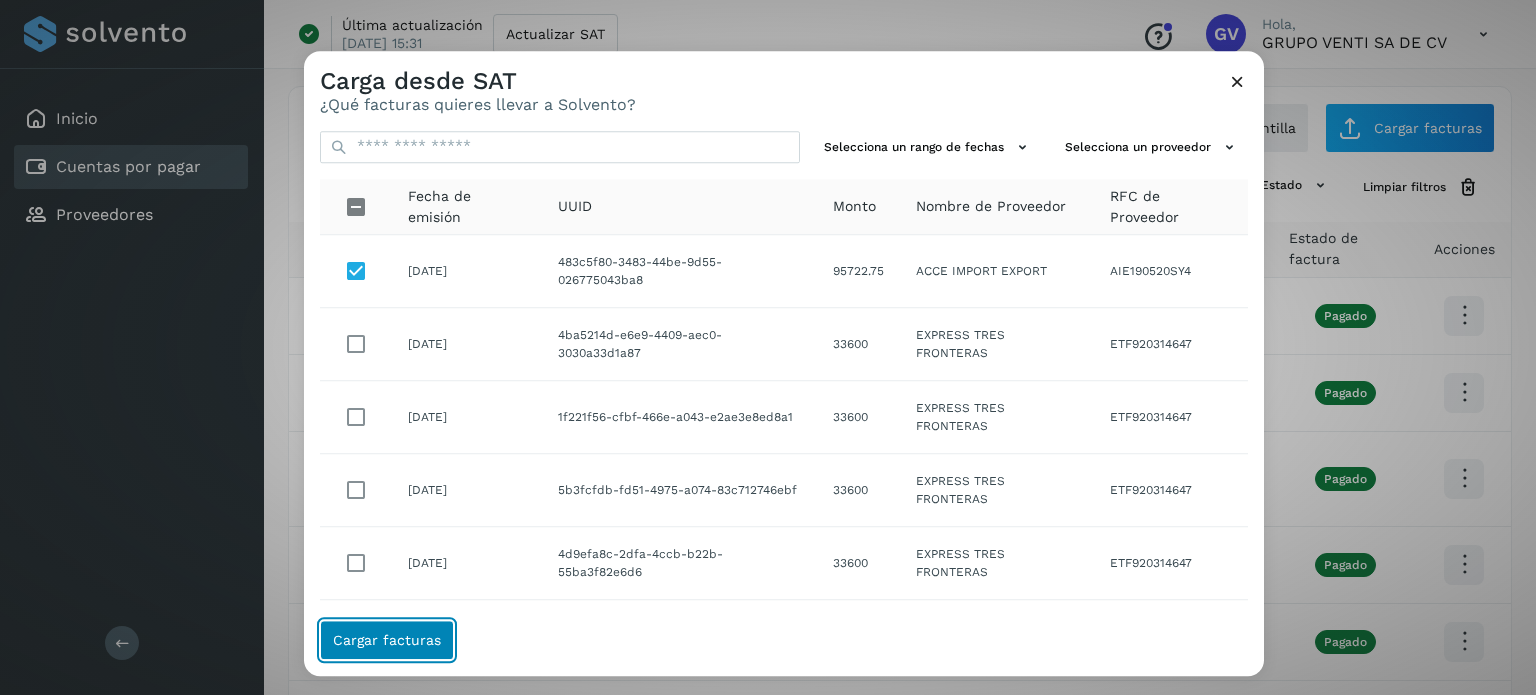 click on "Cargar facturas" 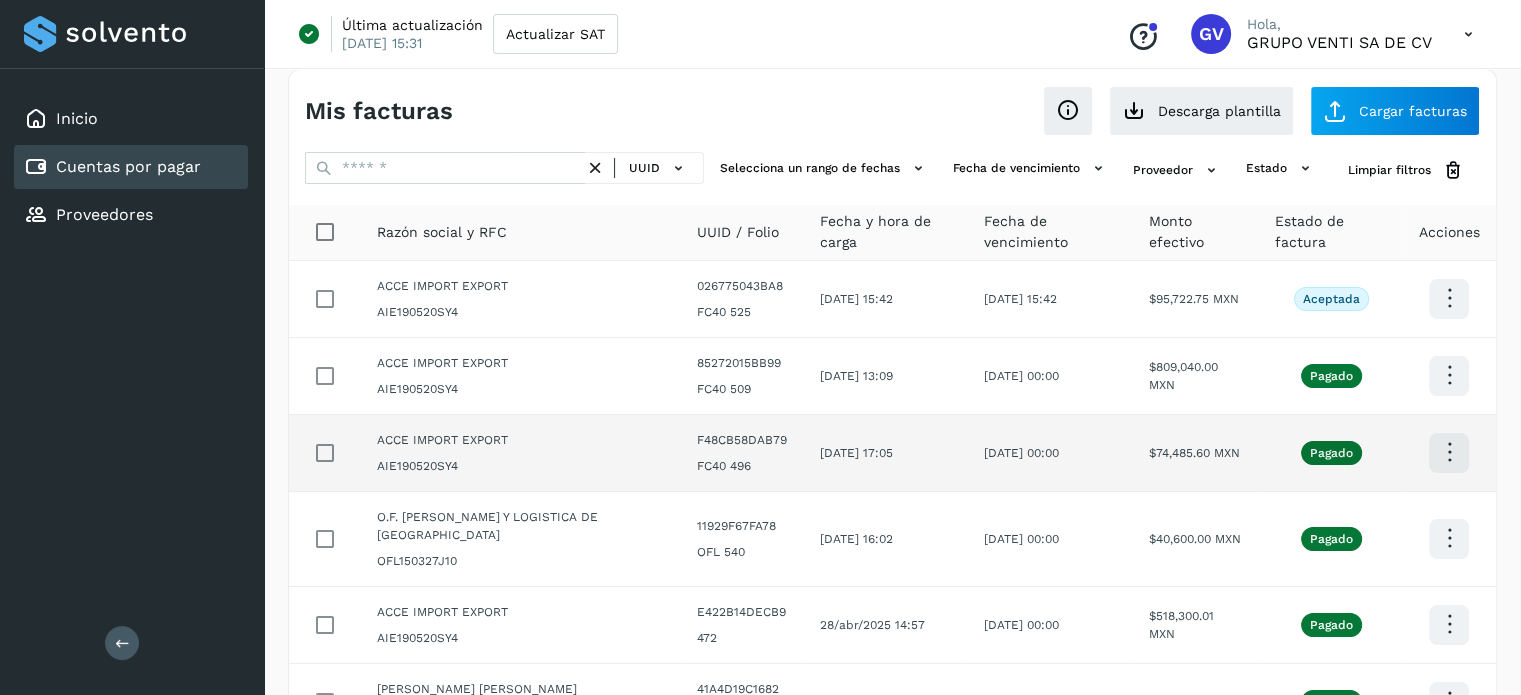 scroll, scrollTop: 0, scrollLeft: 0, axis: both 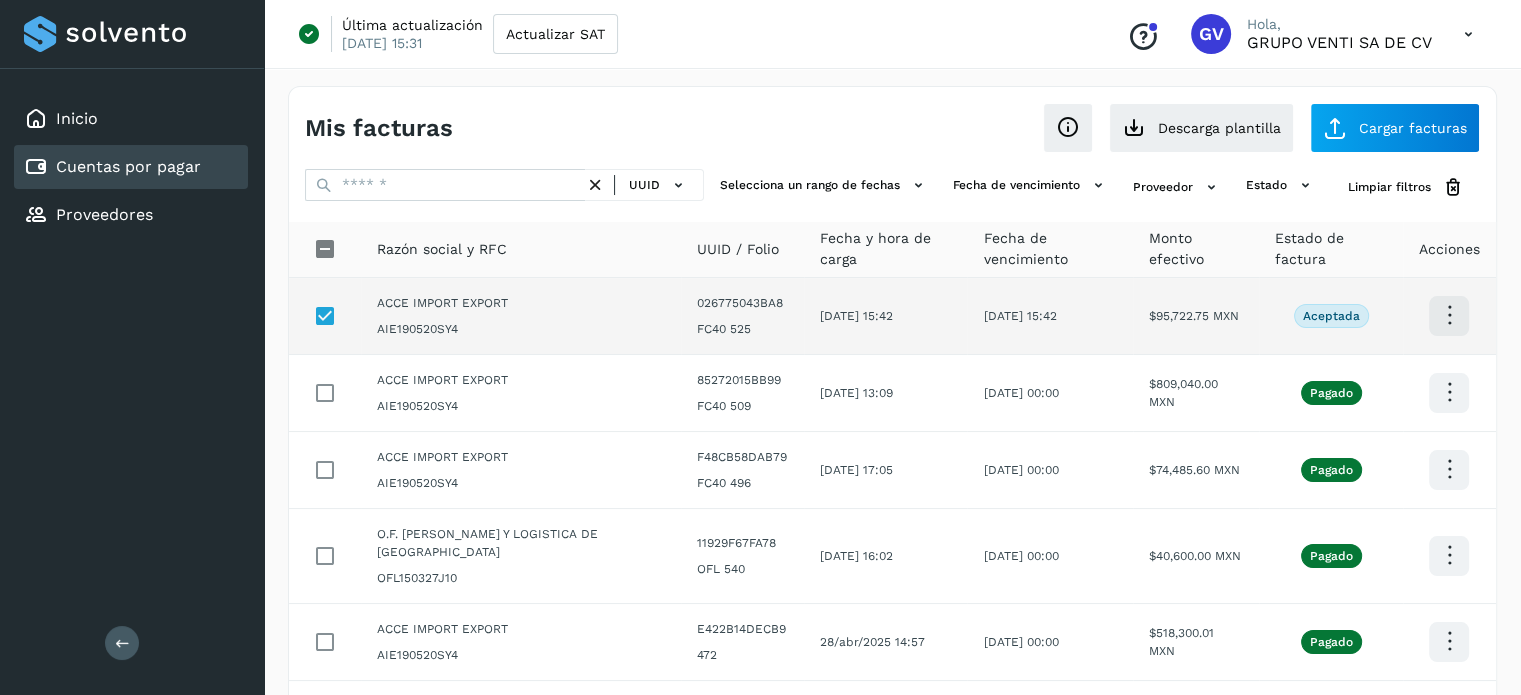click at bounding box center [1449, 315] 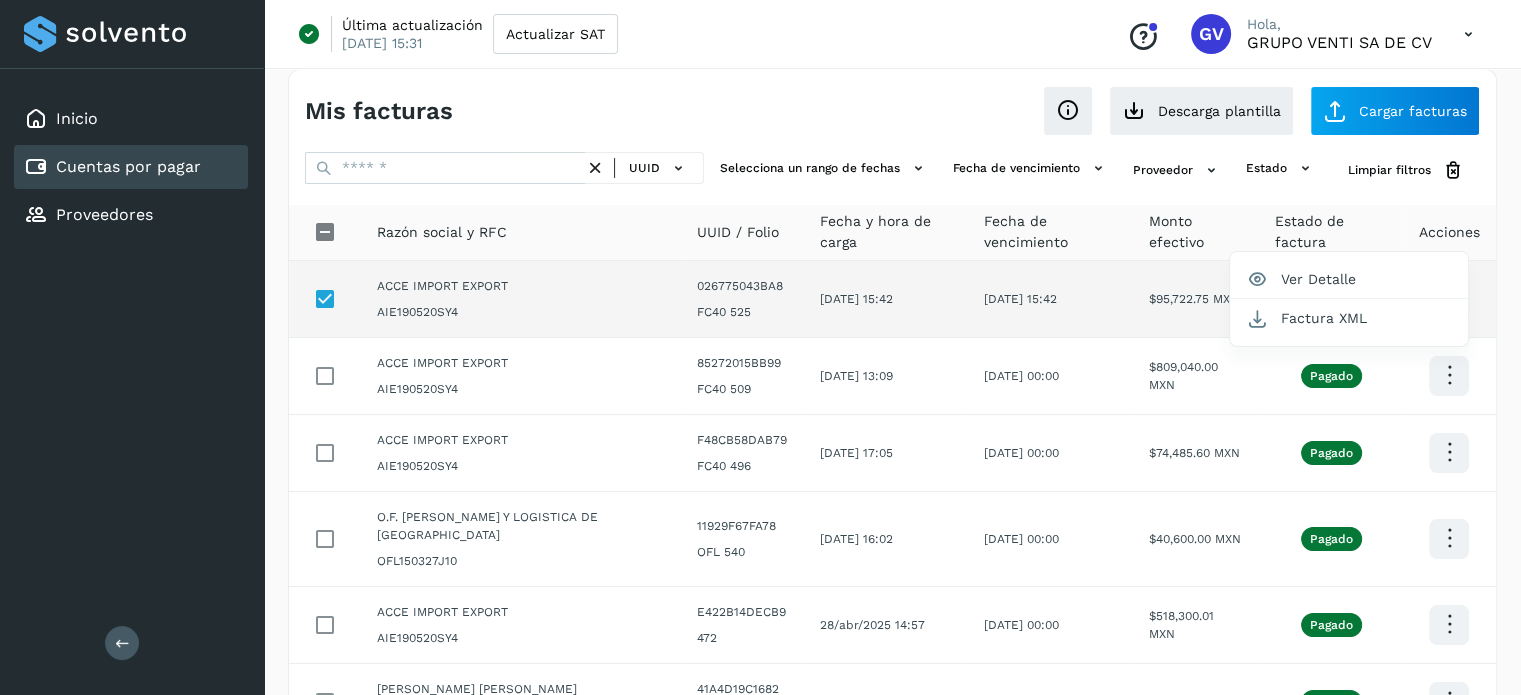 scroll, scrollTop: 0, scrollLeft: 0, axis: both 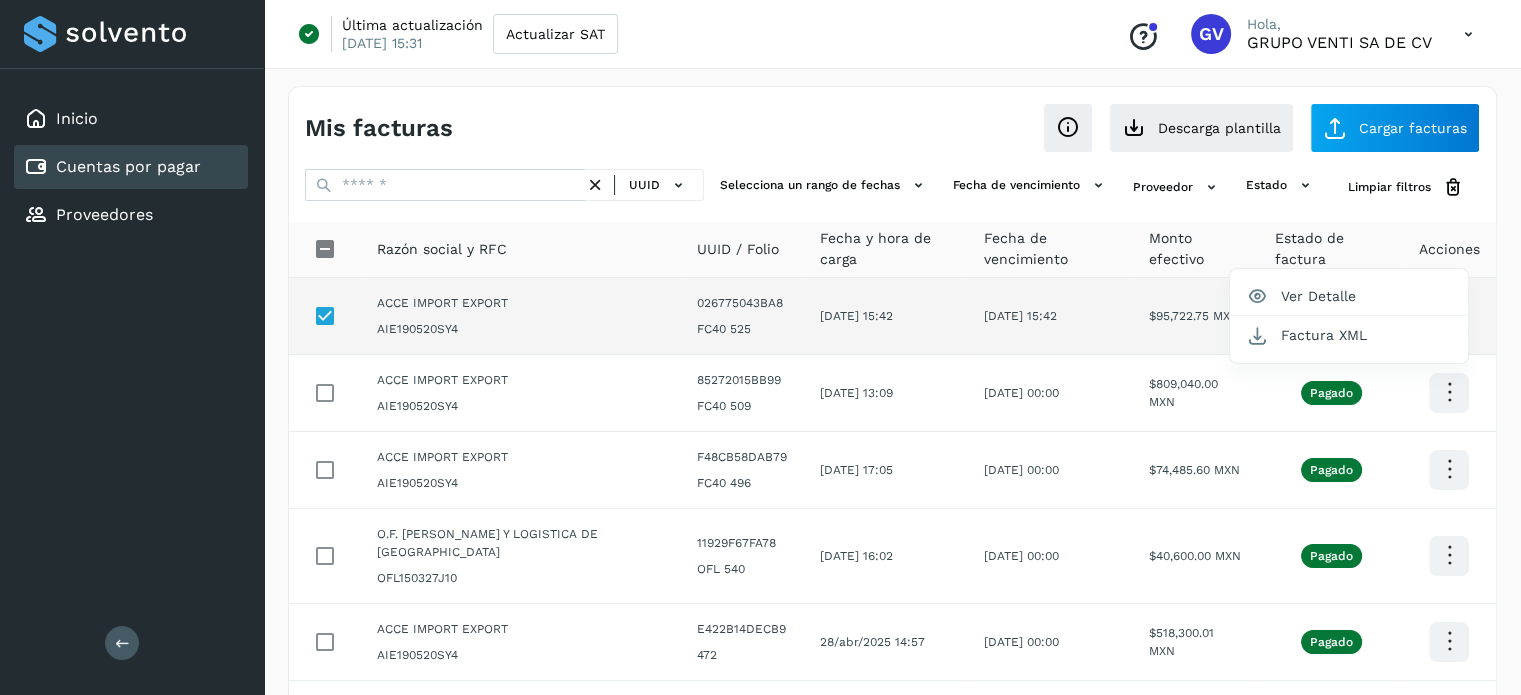click at bounding box center (760, 347) 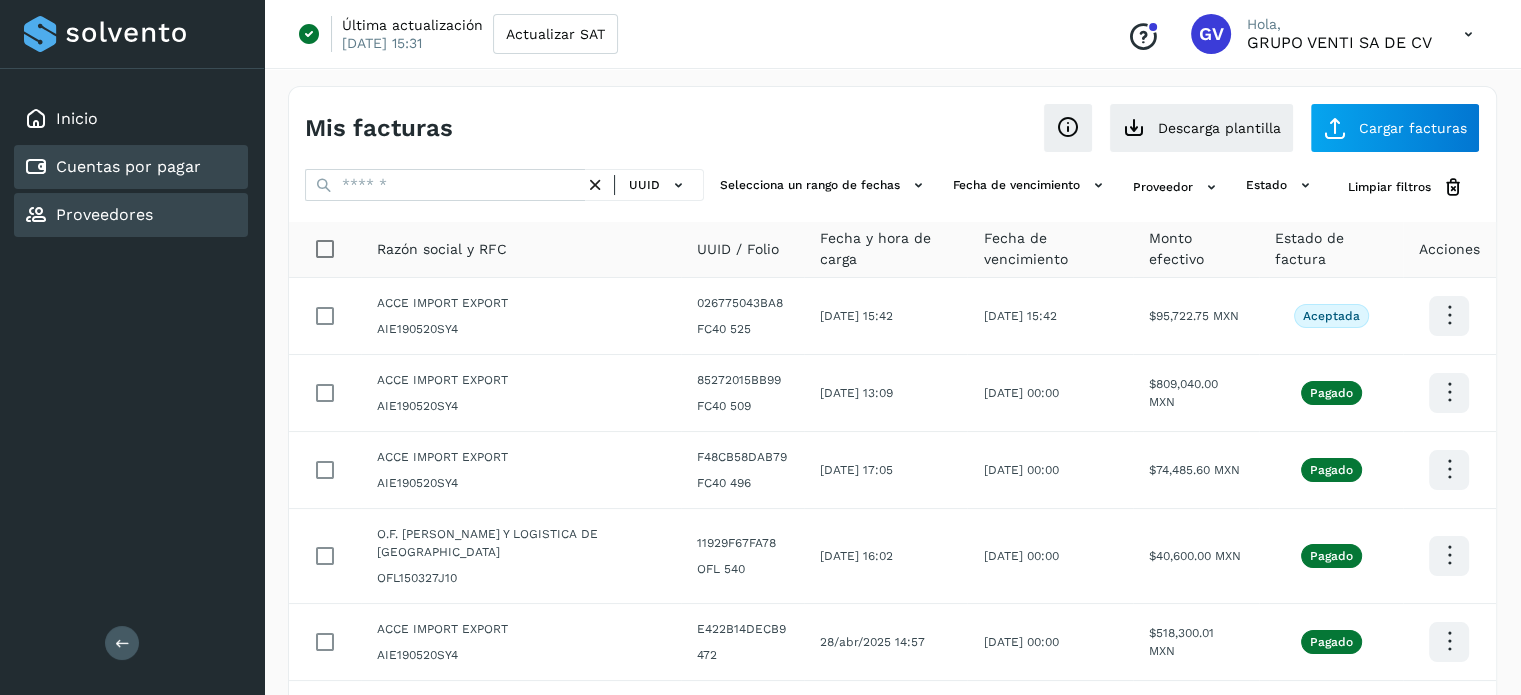 click on "Proveedores" 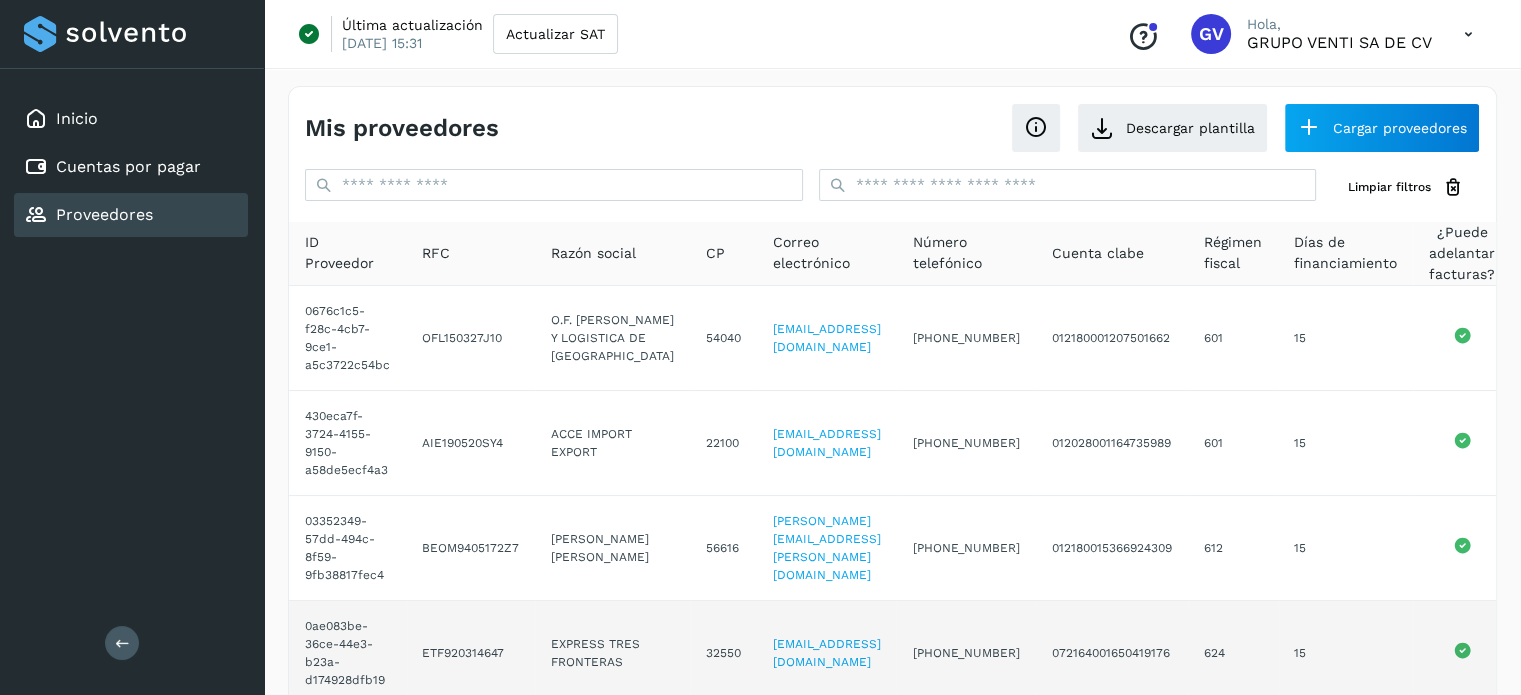 scroll, scrollTop: 100, scrollLeft: 0, axis: vertical 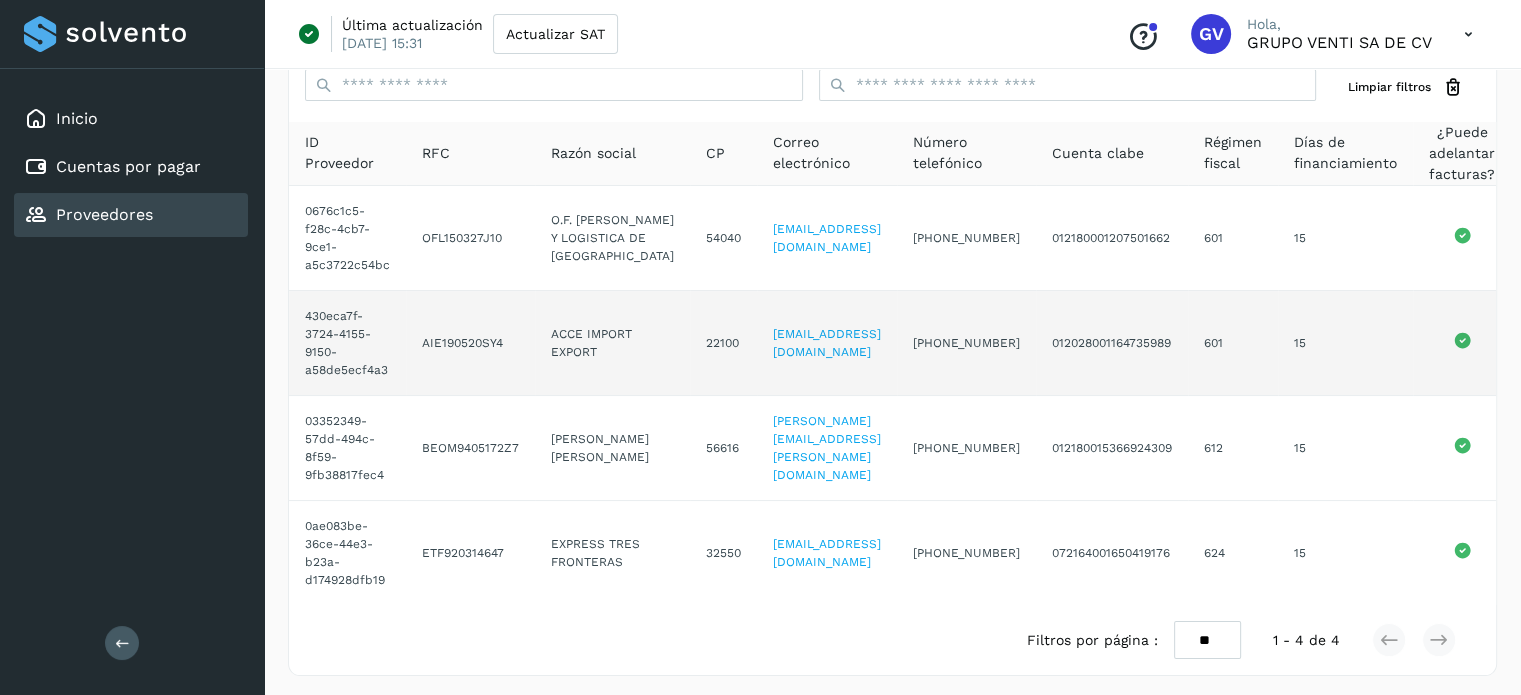 click on "15" 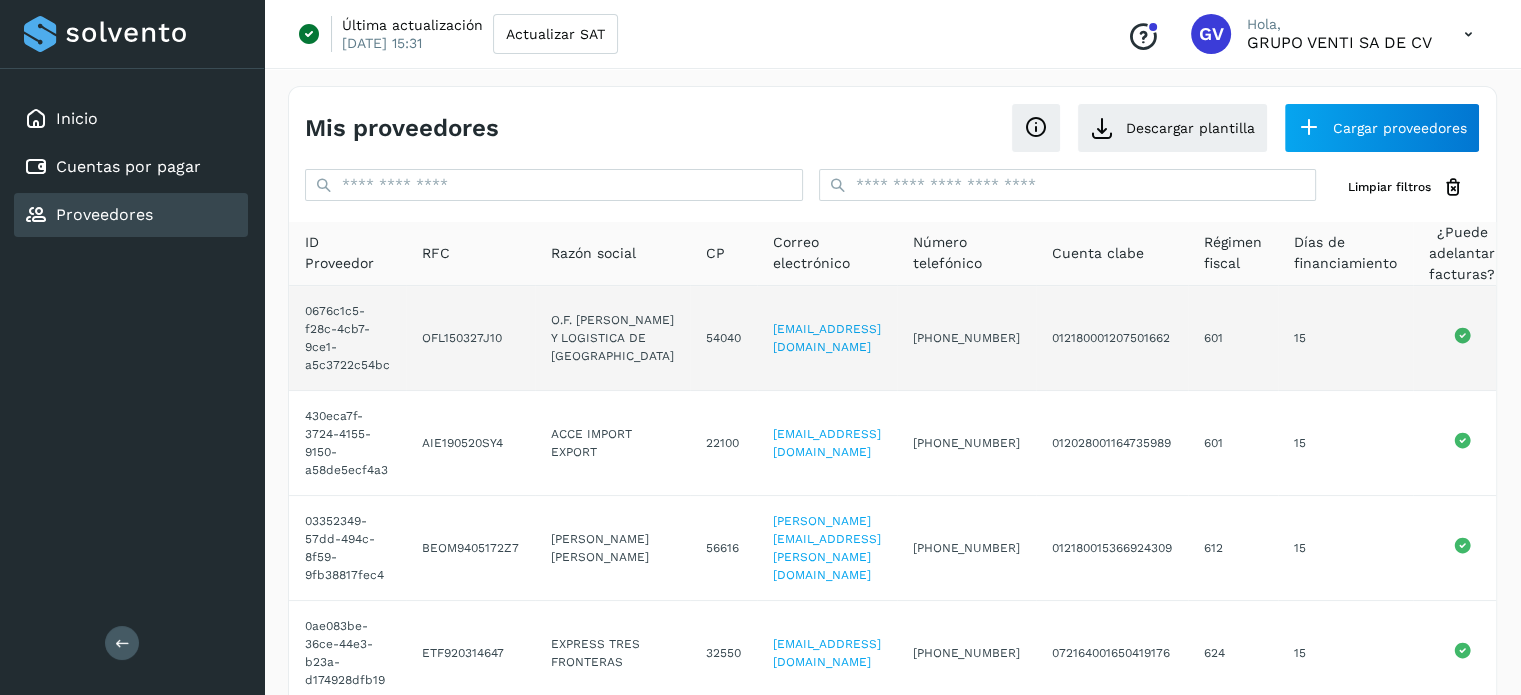 scroll, scrollTop: 0, scrollLeft: 0, axis: both 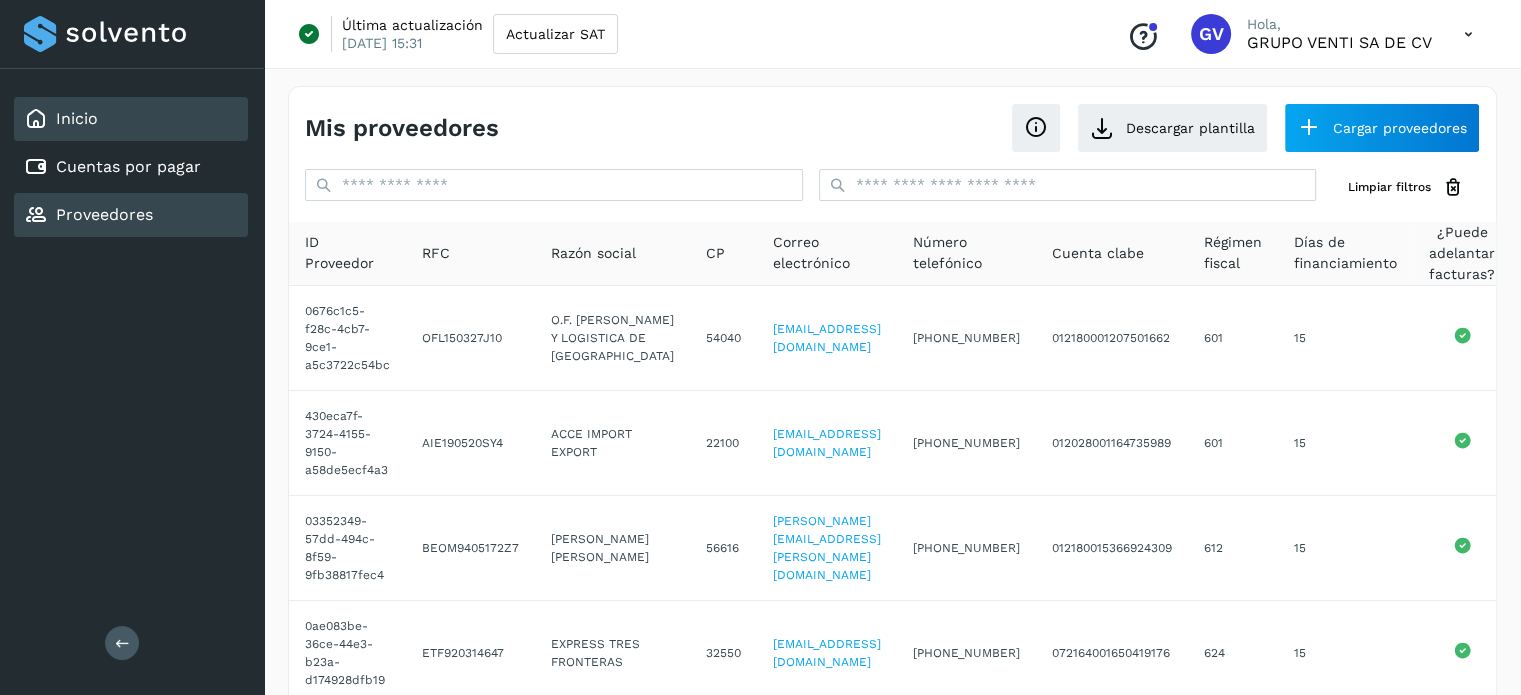 click on "Inicio" at bounding box center (61, 119) 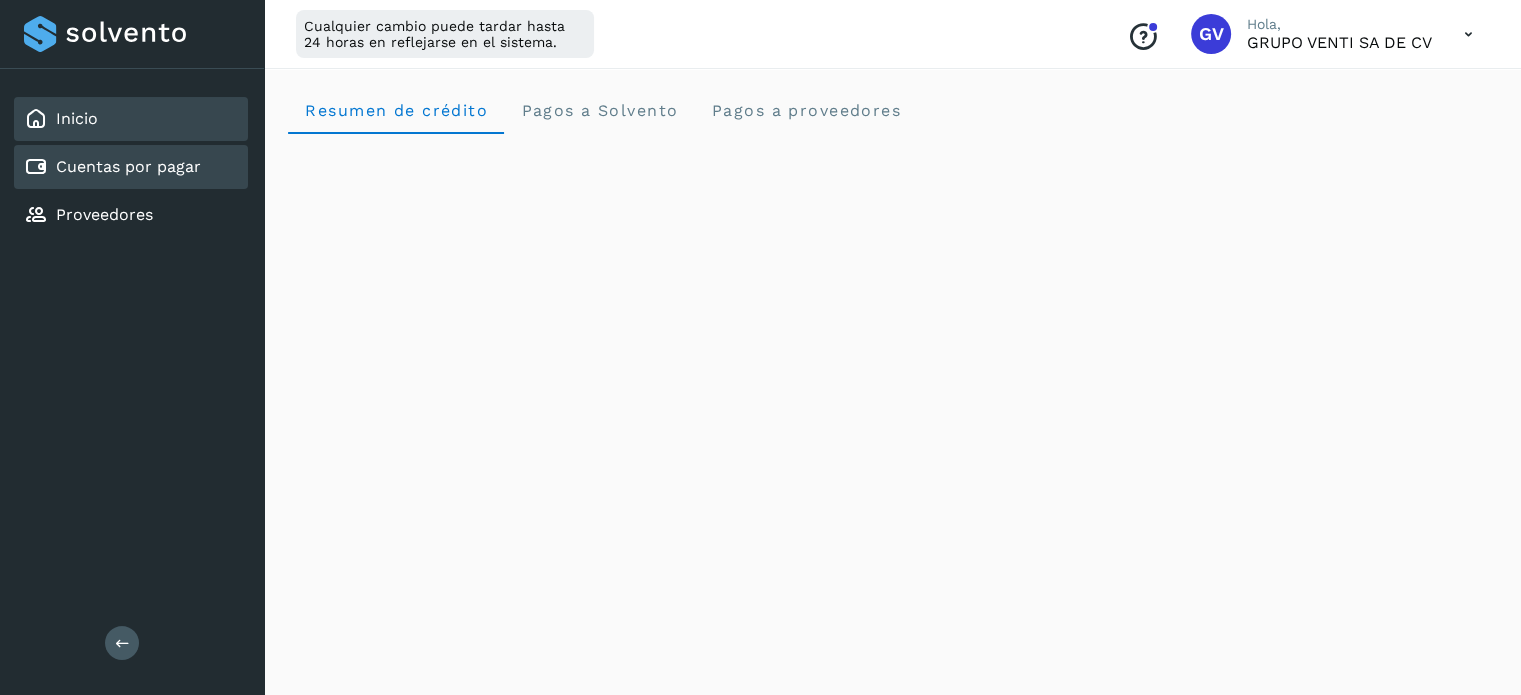 click on "Cuentas por pagar" at bounding box center (112, 167) 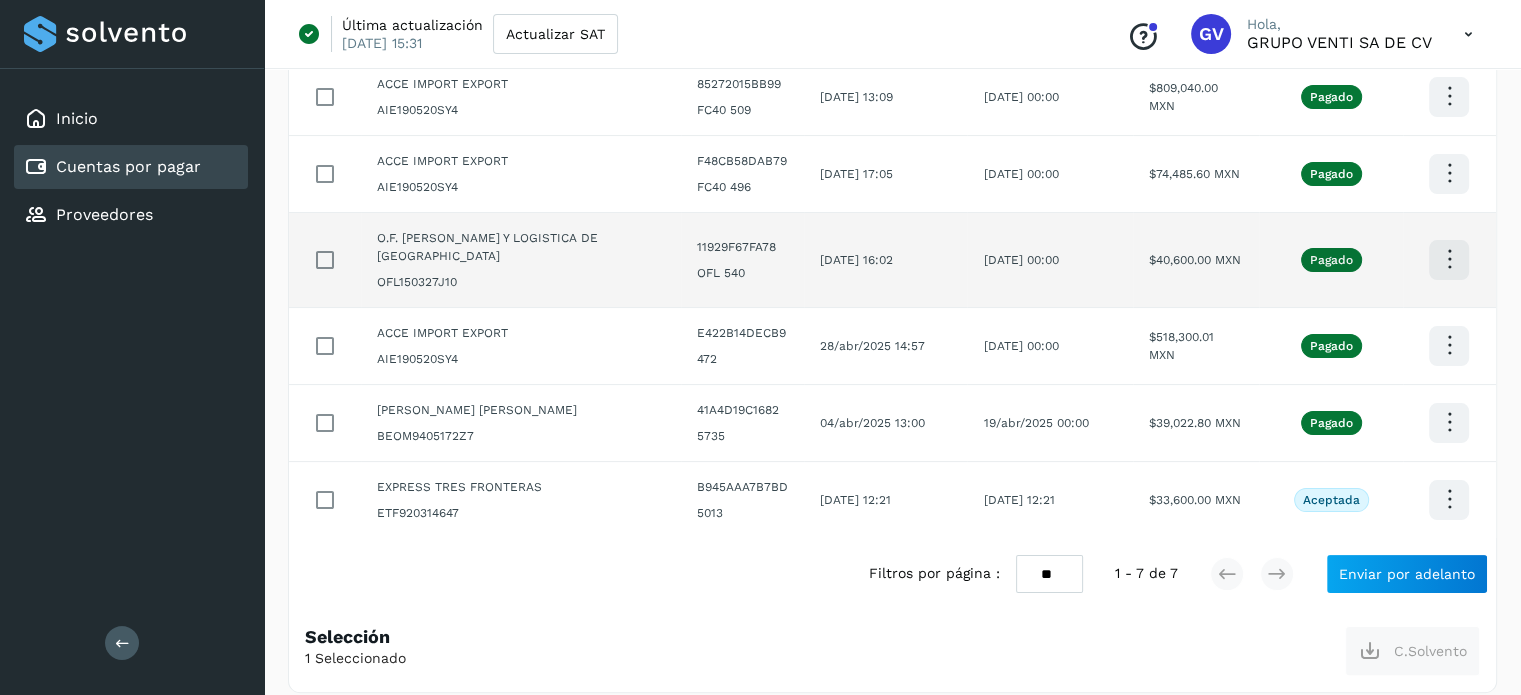 scroll, scrollTop: 296, scrollLeft: 0, axis: vertical 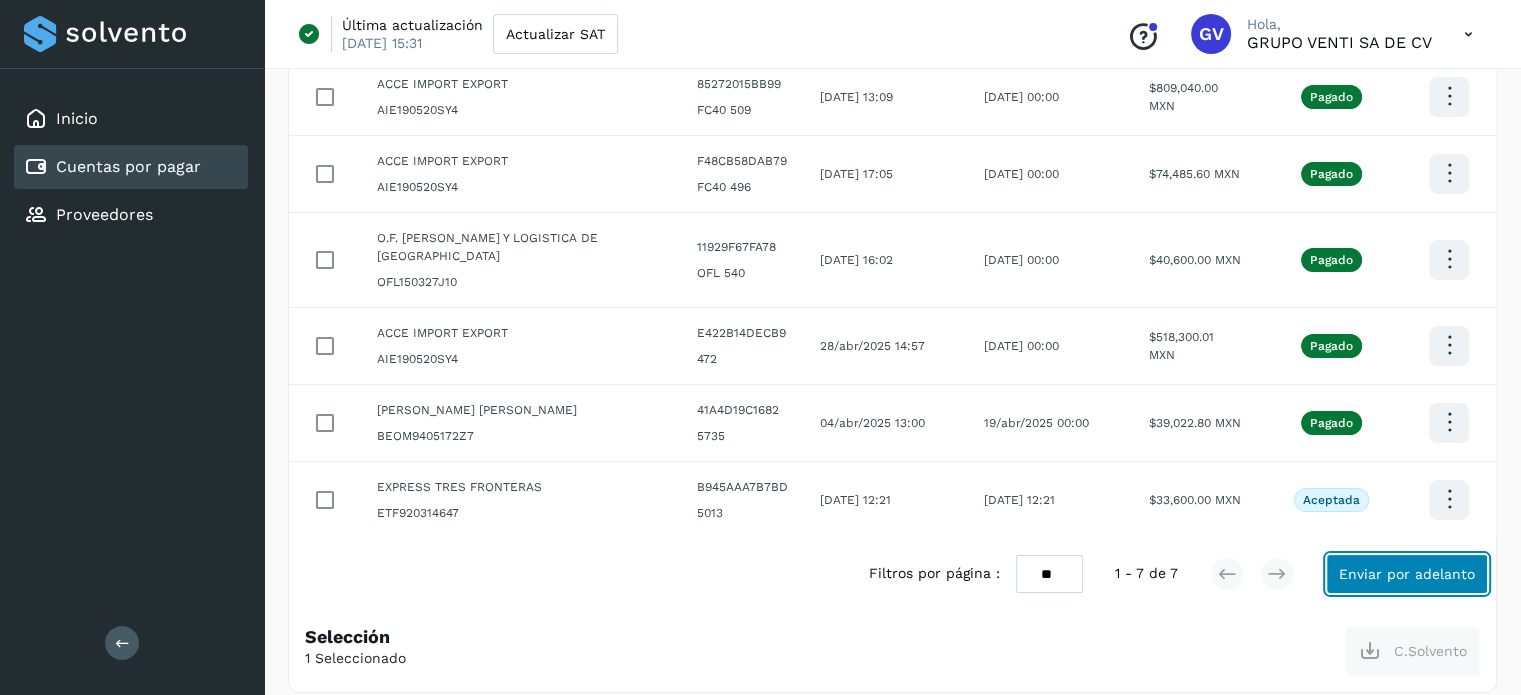 click on "Enviar por adelanto" 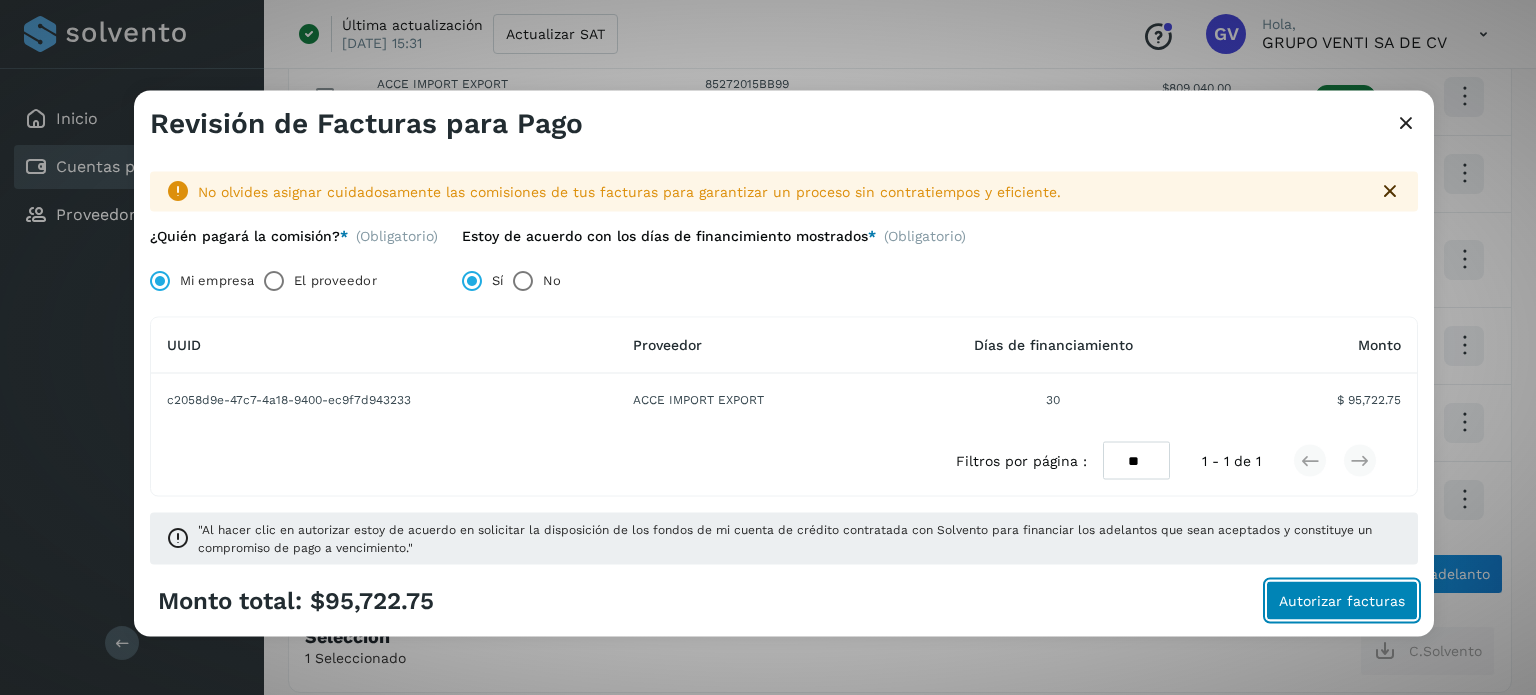 click on "Autorizar facturas" 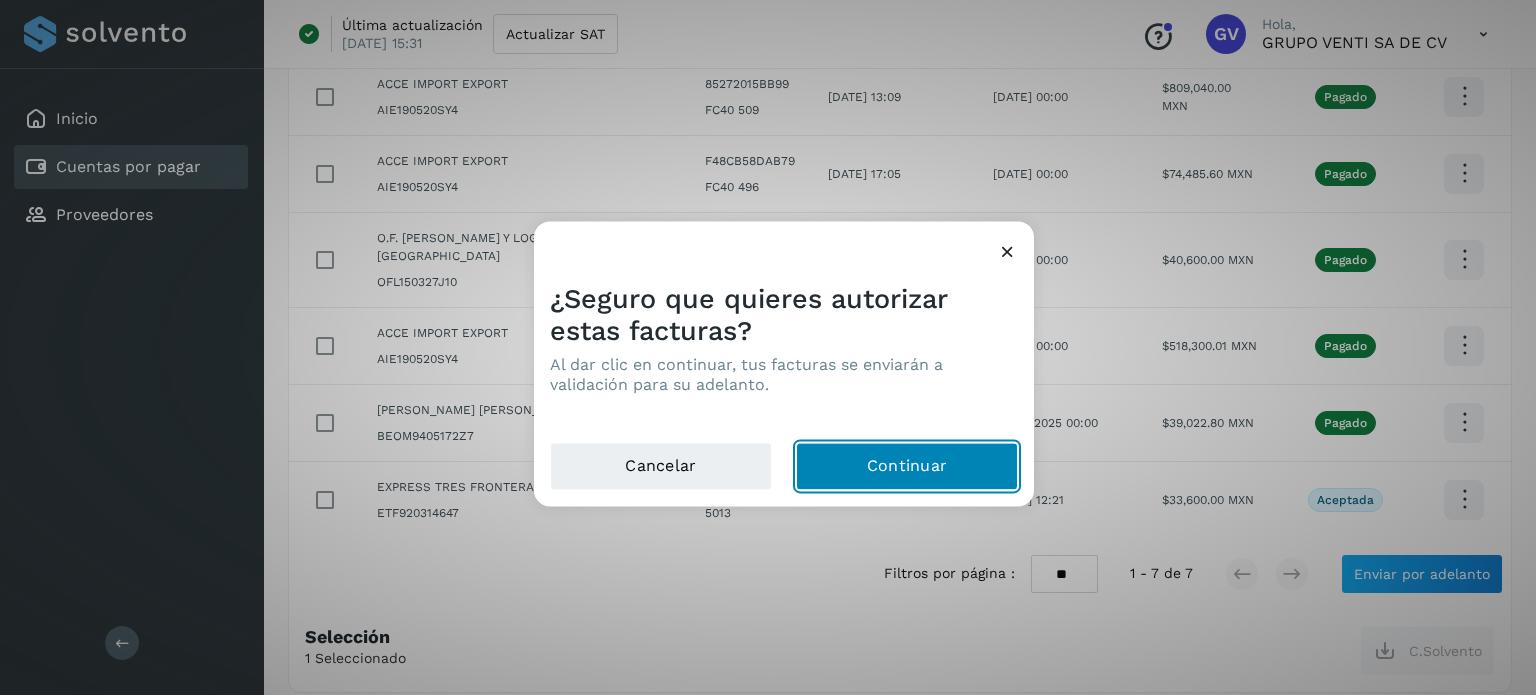click on "Continuar" 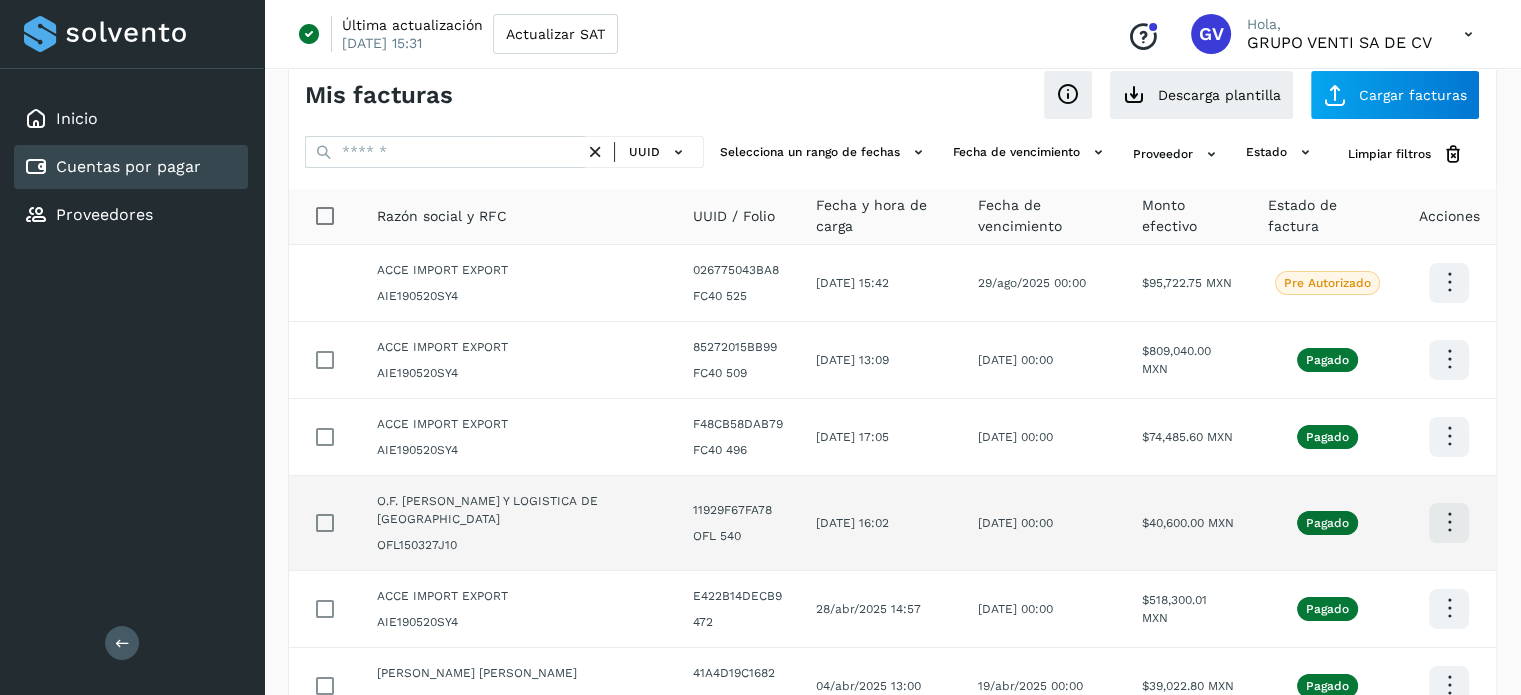scroll, scrollTop: 0, scrollLeft: 0, axis: both 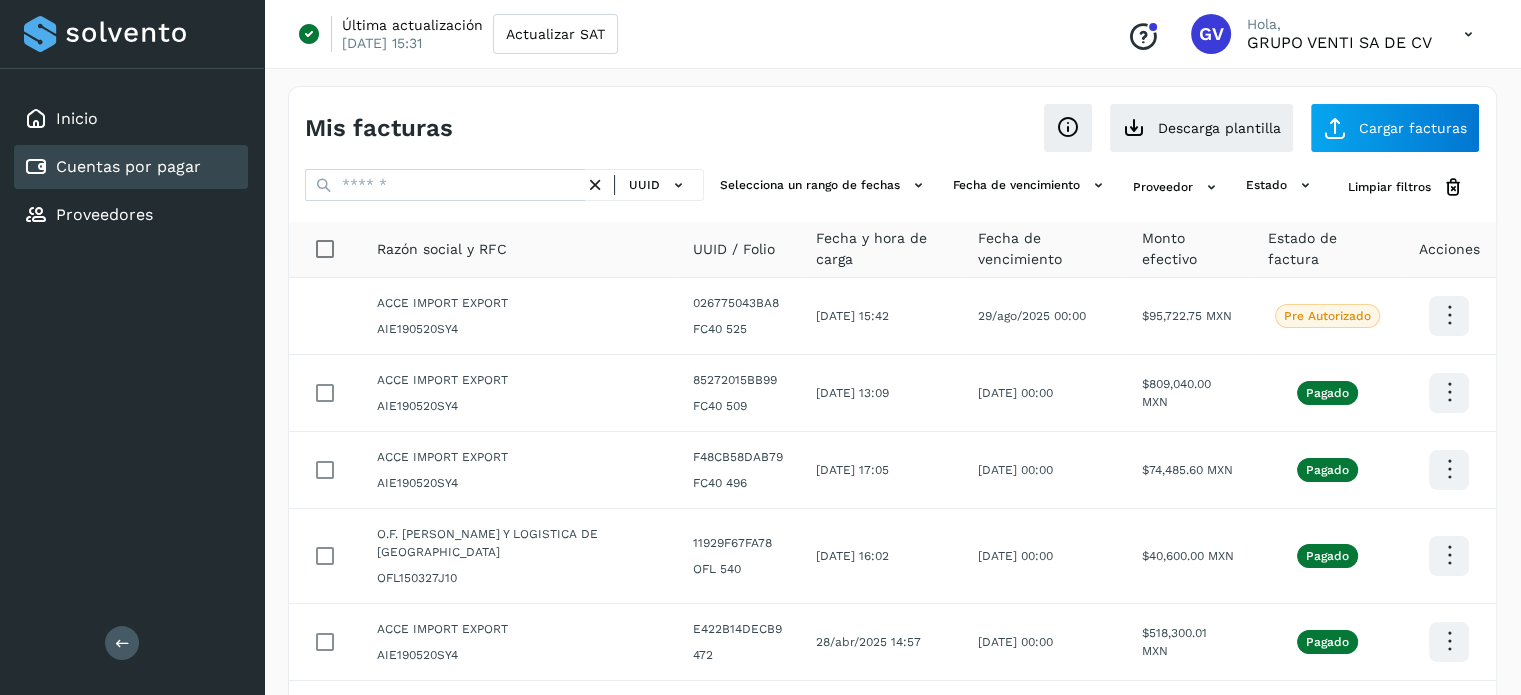 click on "Mis facturas" at bounding box center (379, 128) 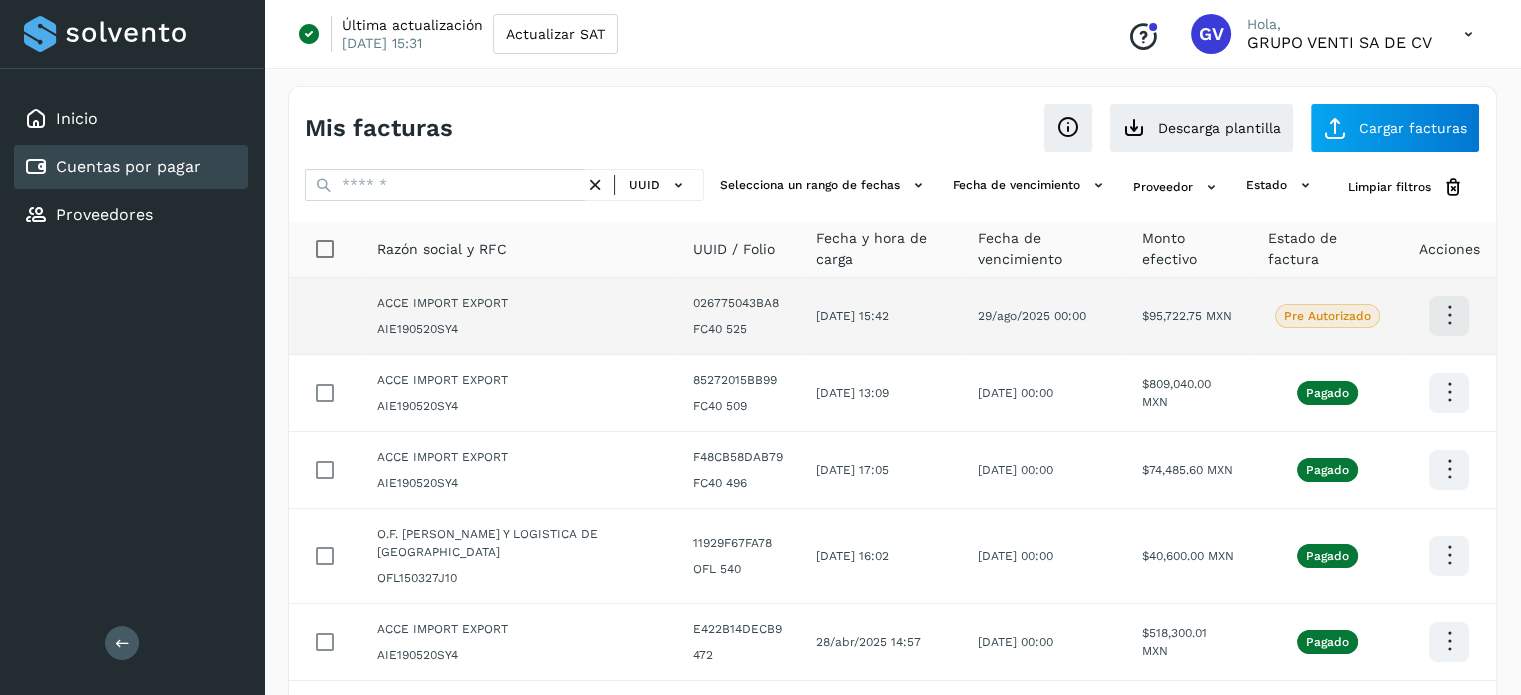 click on "Pre Autorizado" 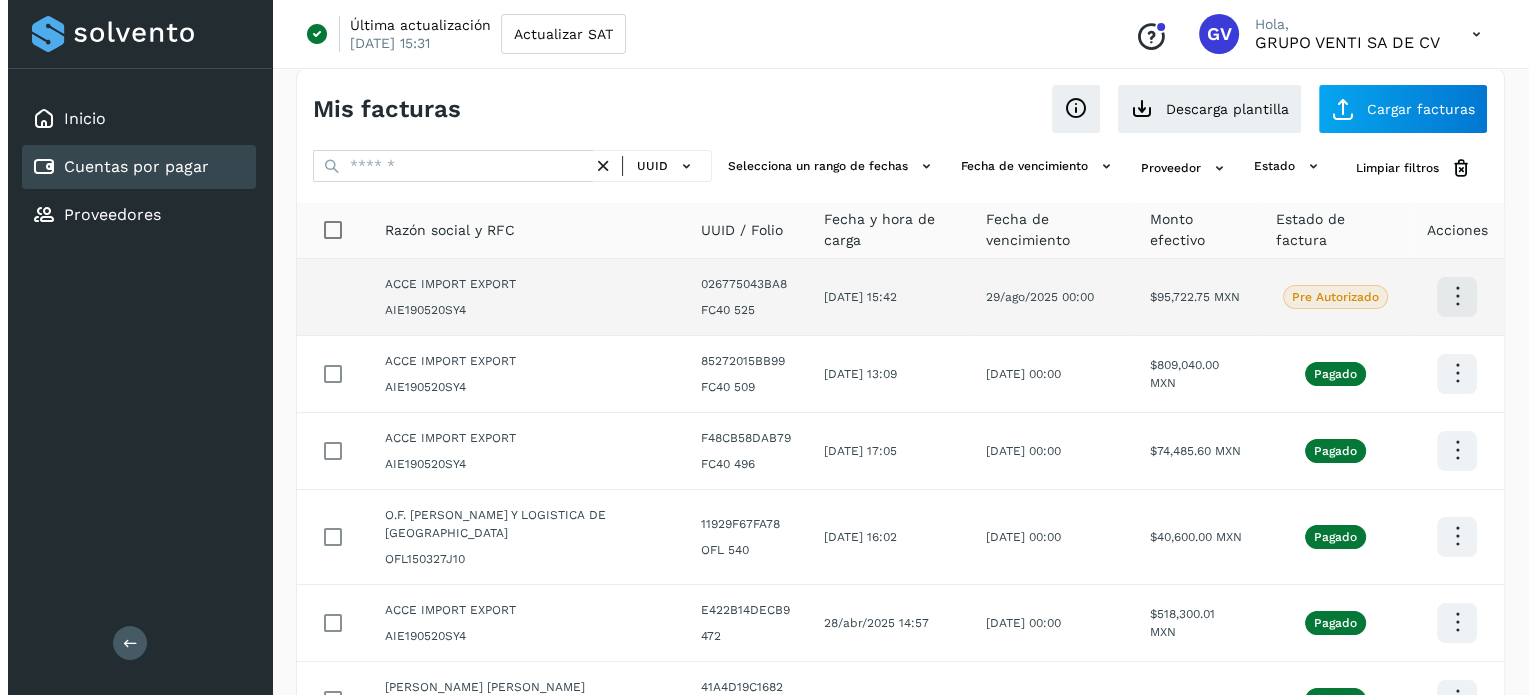 scroll, scrollTop: 0, scrollLeft: 0, axis: both 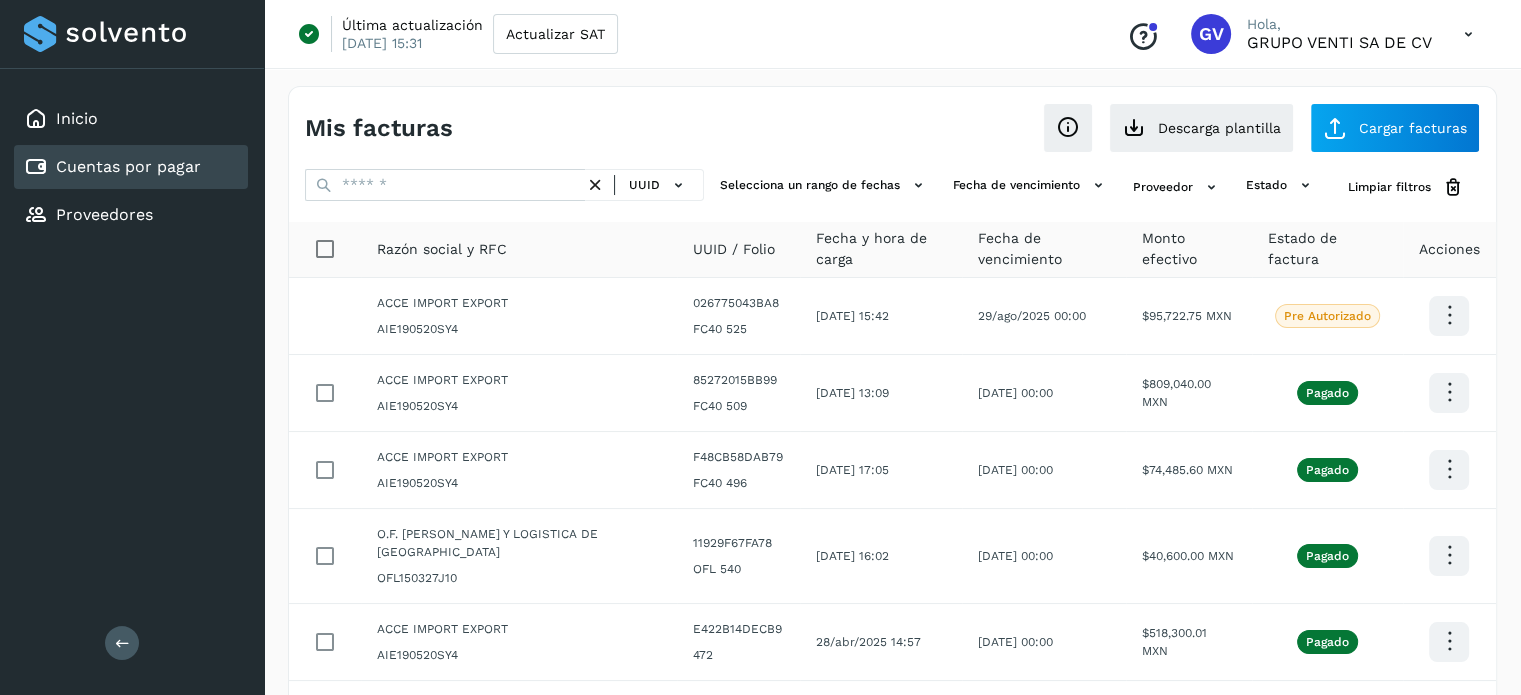 click at bounding box center (1468, 34) 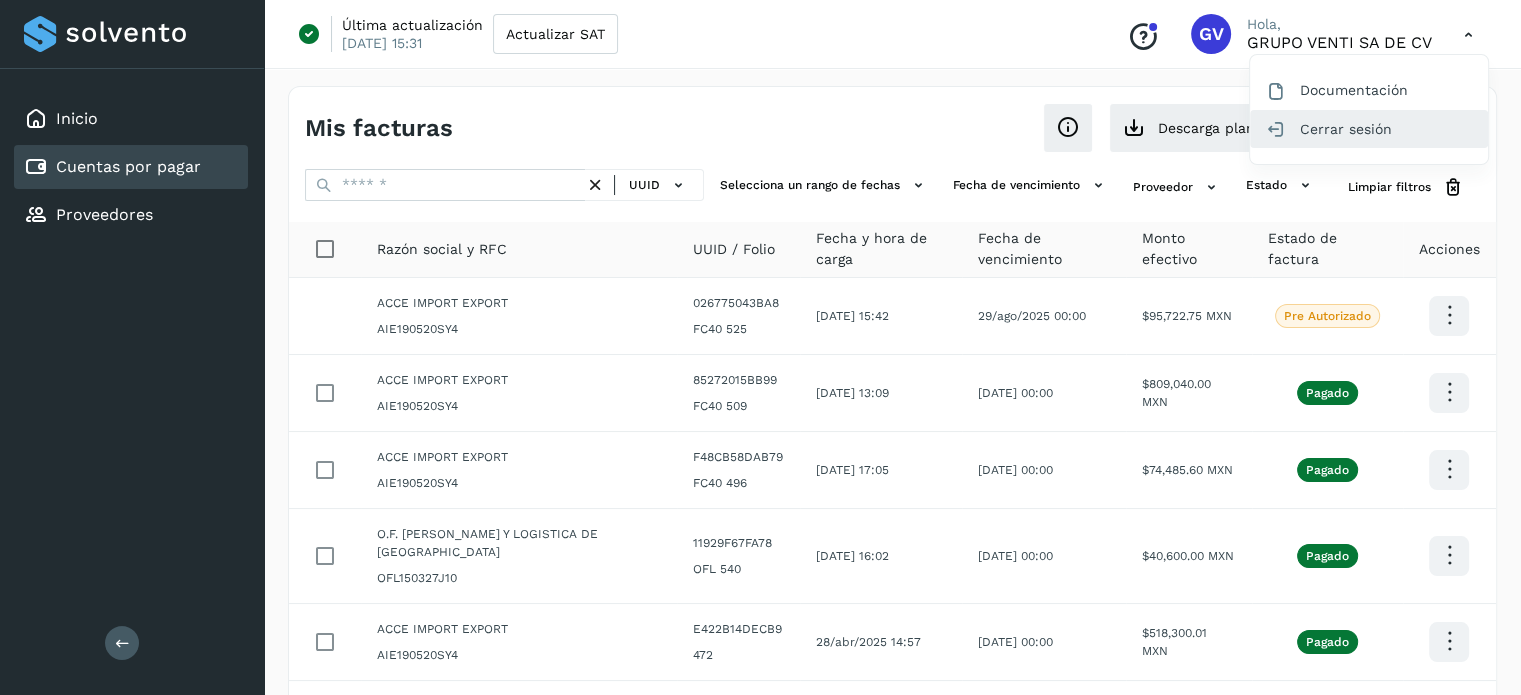 click on "Cerrar sesión" 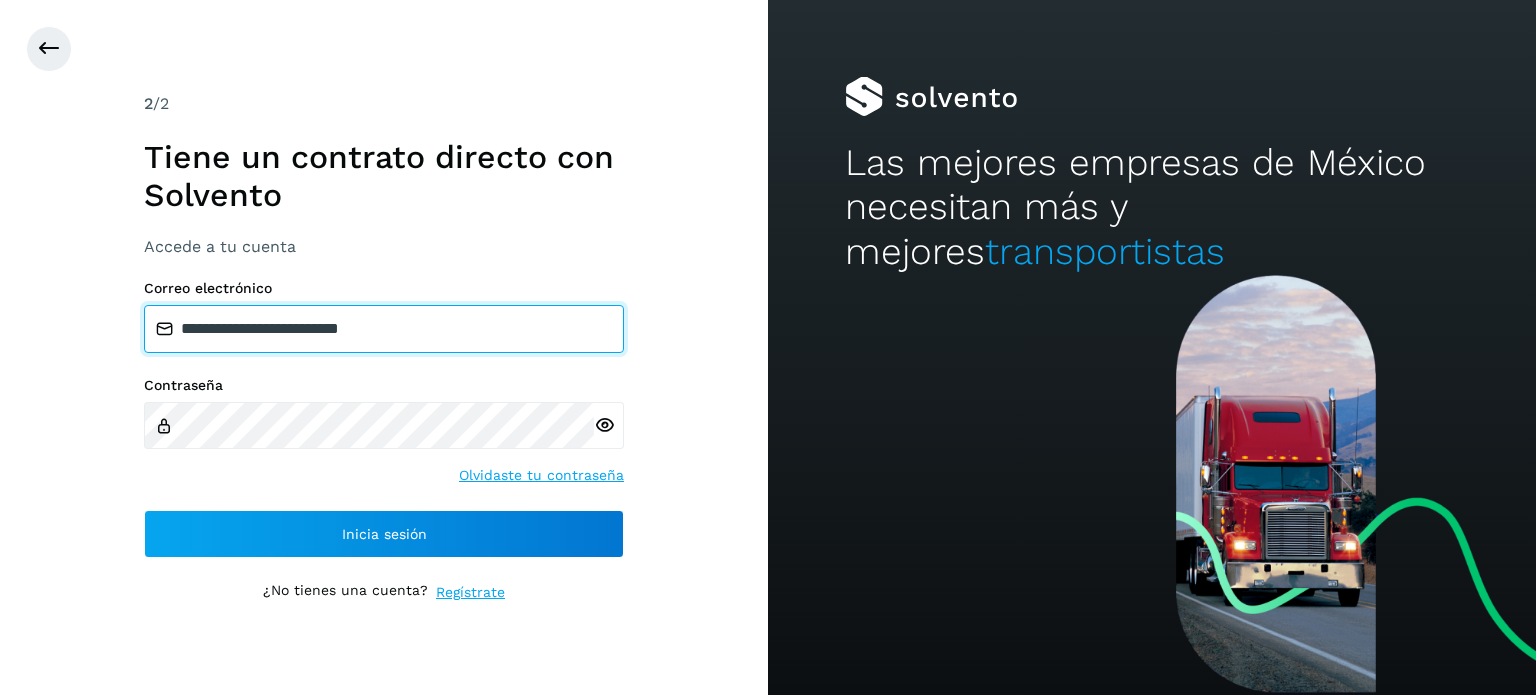 click on "**********" at bounding box center (384, 329) 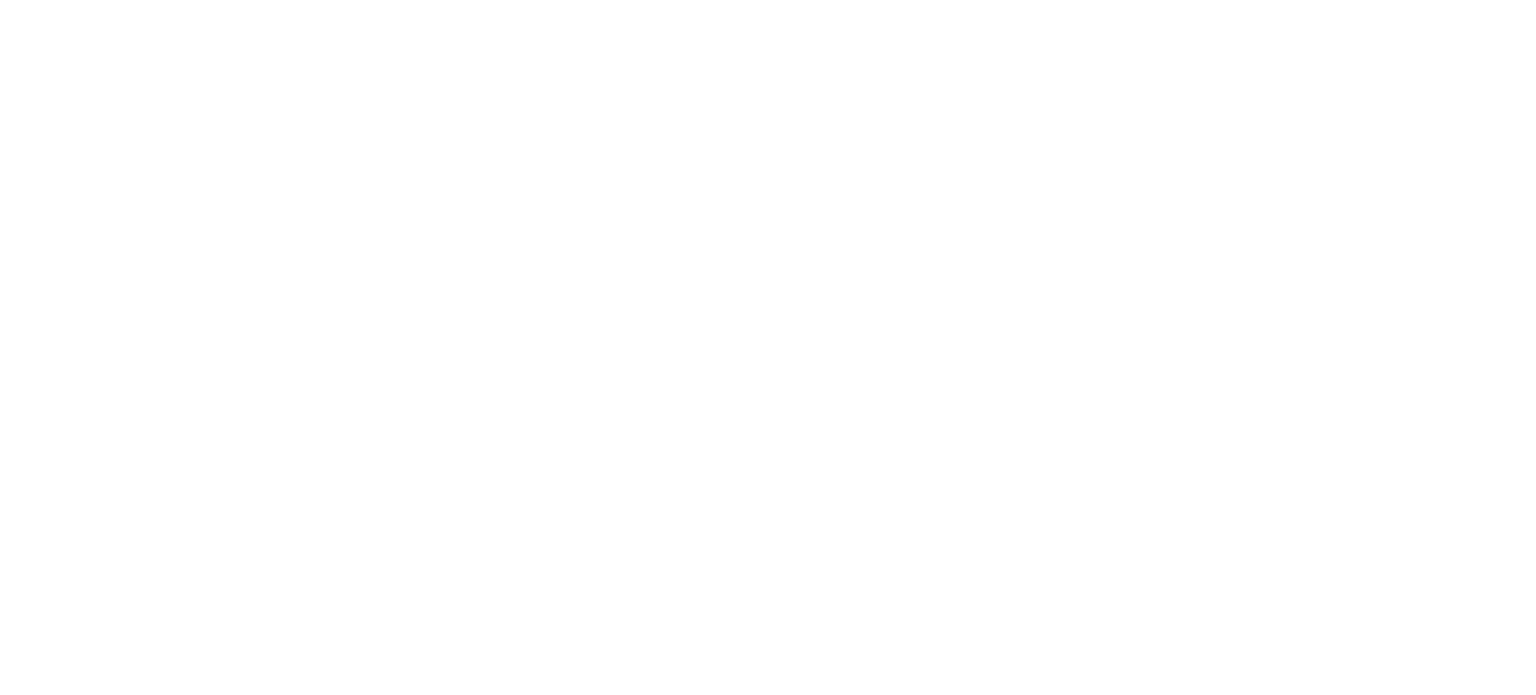 scroll, scrollTop: 0, scrollLeft: 0, axis: both 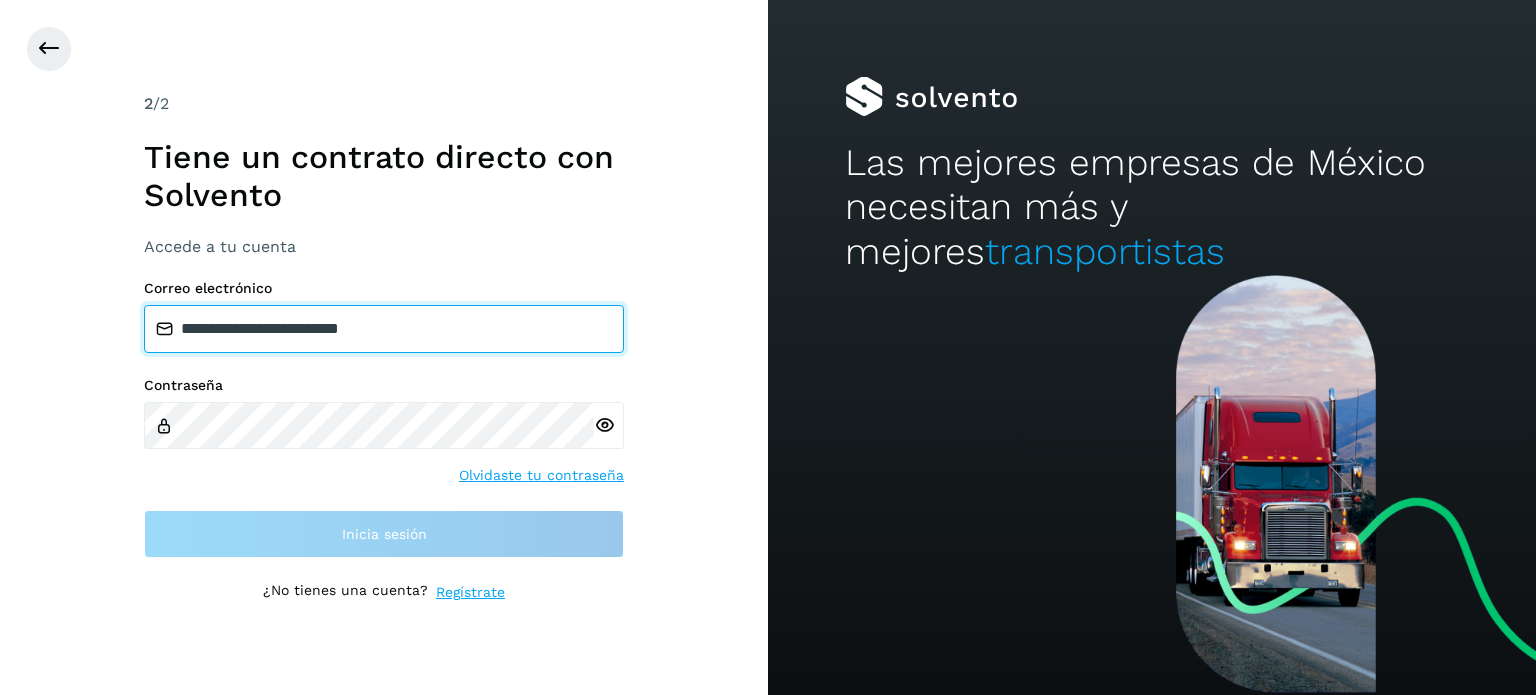 click on "**********" at bounding box center (384, 329) 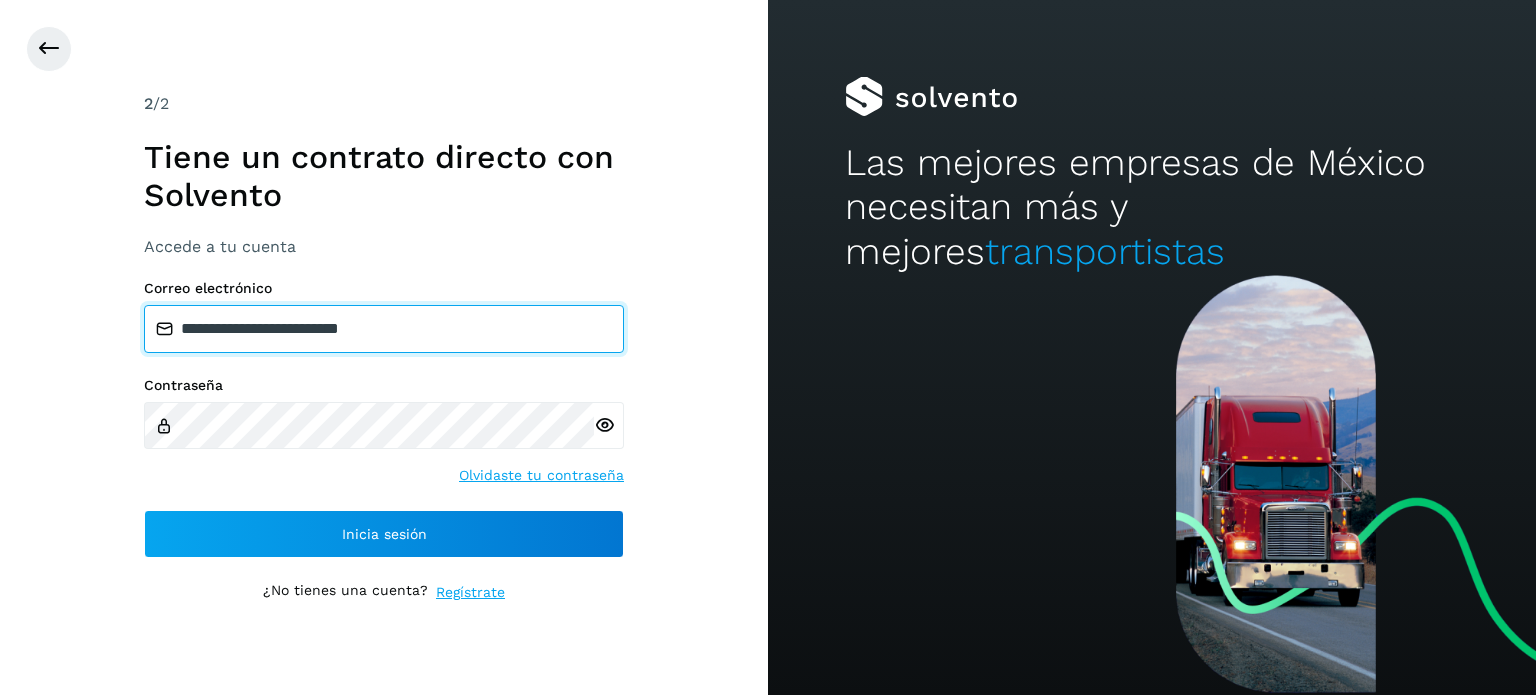 type on "**********" 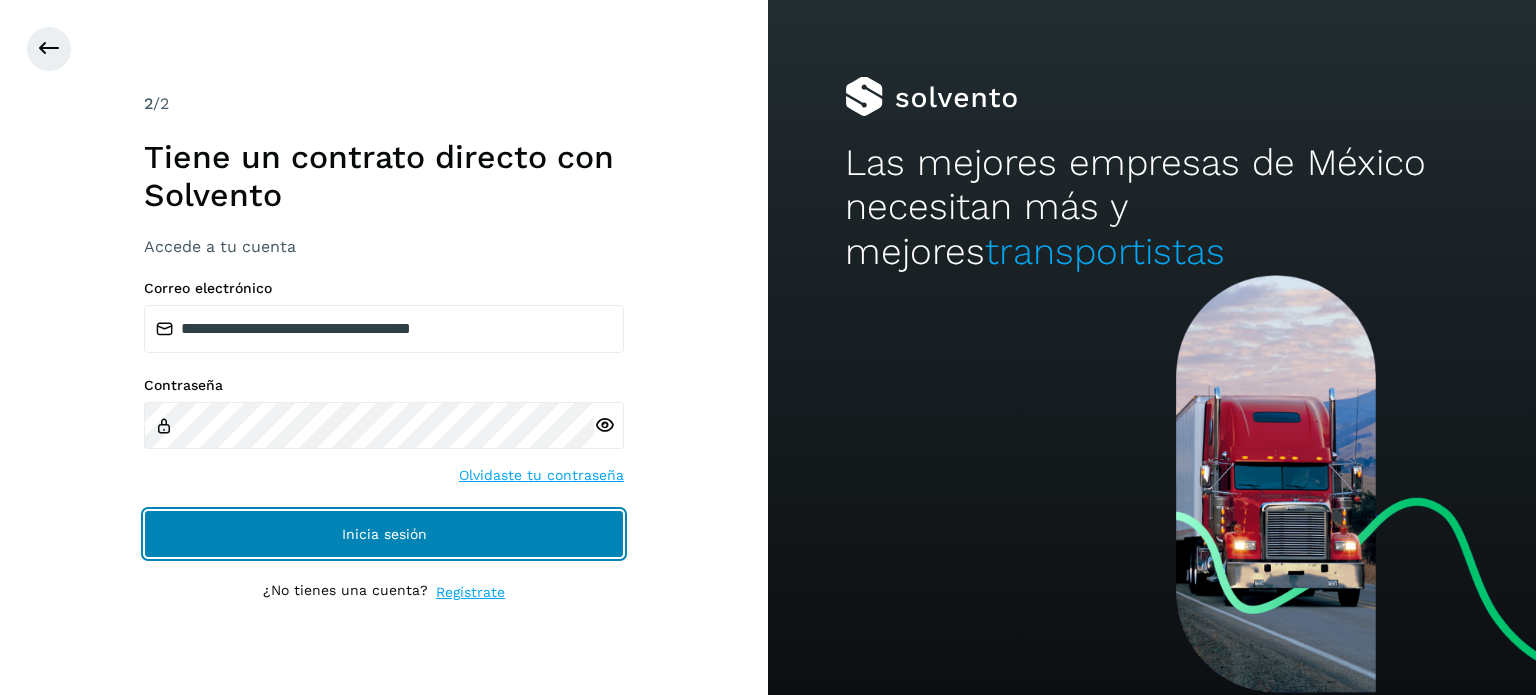 click on "Inicia sesión" at bounding box center [384, 534] 